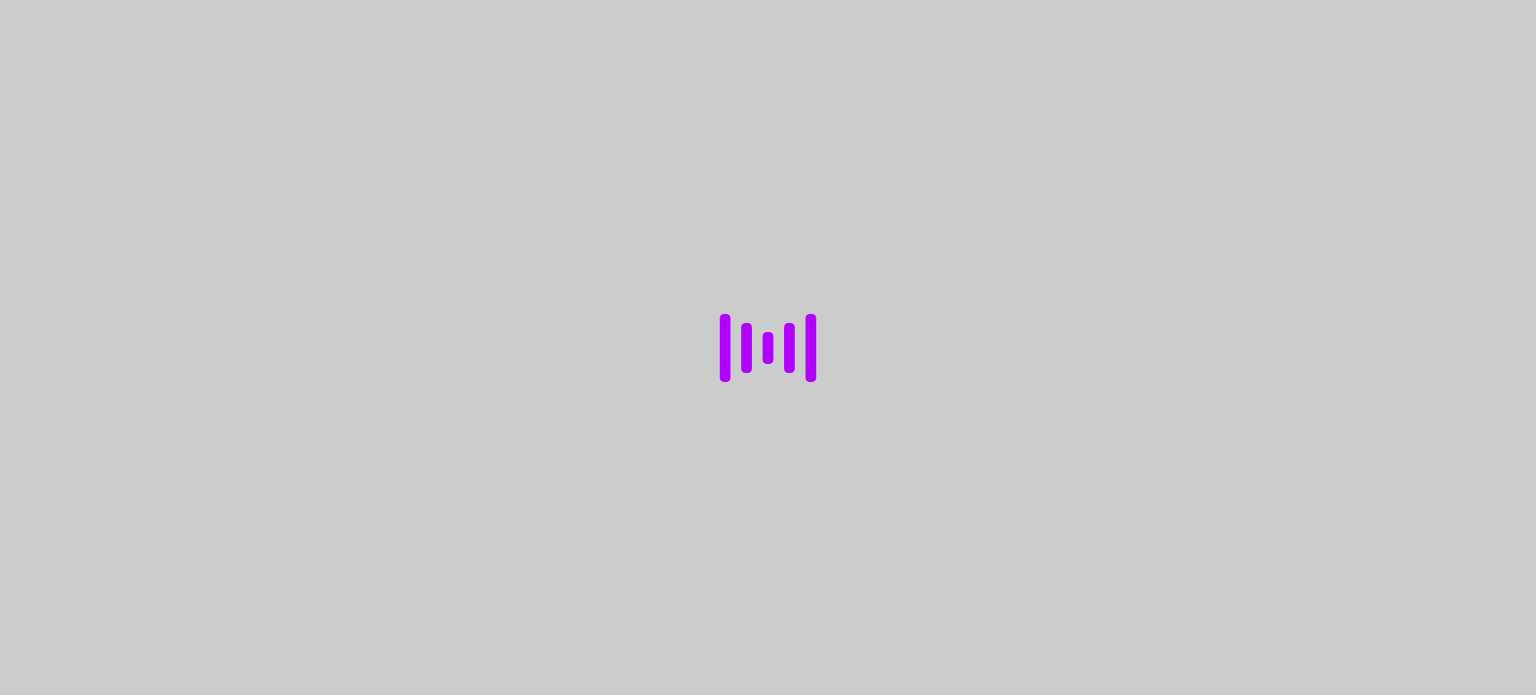 scroll, scrollTop: 0, scrollLeft: 0, axis: both 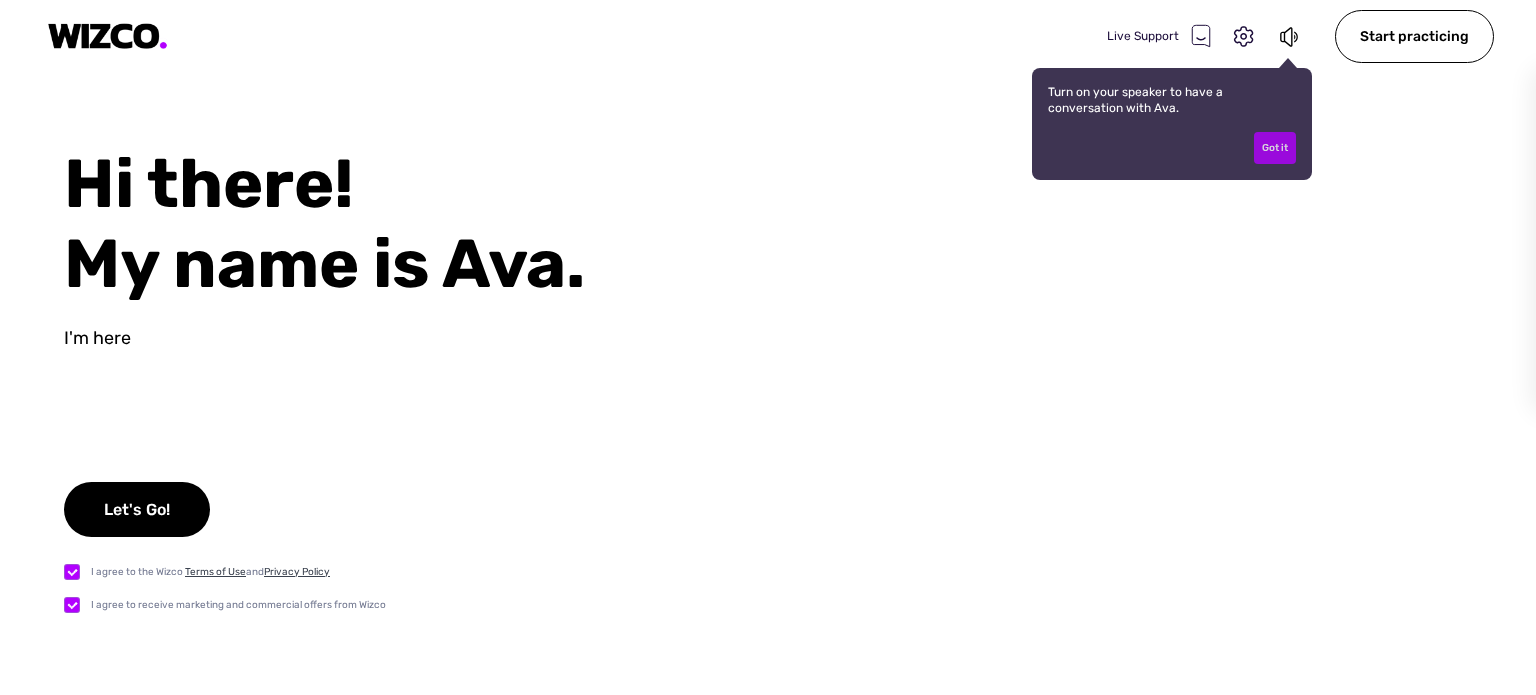 click on "Got it" at bounding box center [1275, 148] 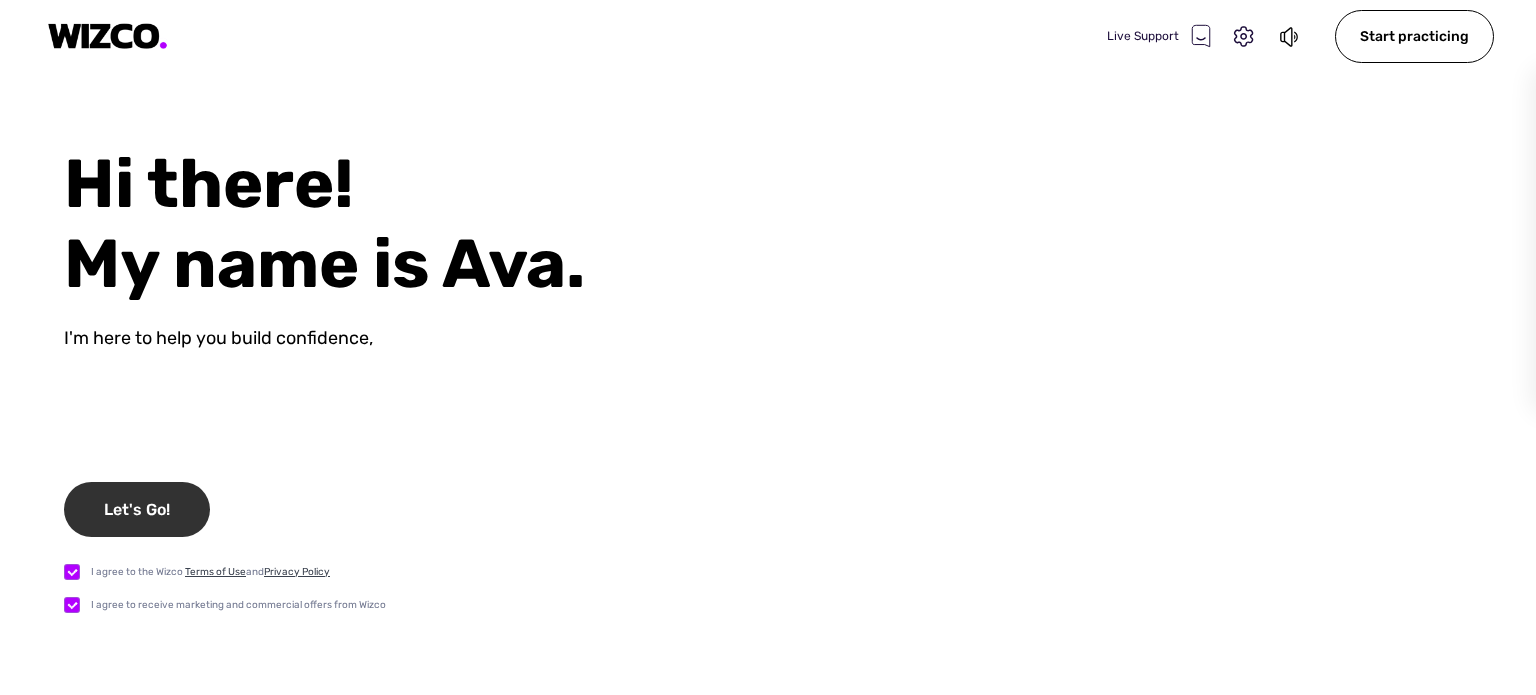 click on "Let's Go!" at bounding box center [137, 509] 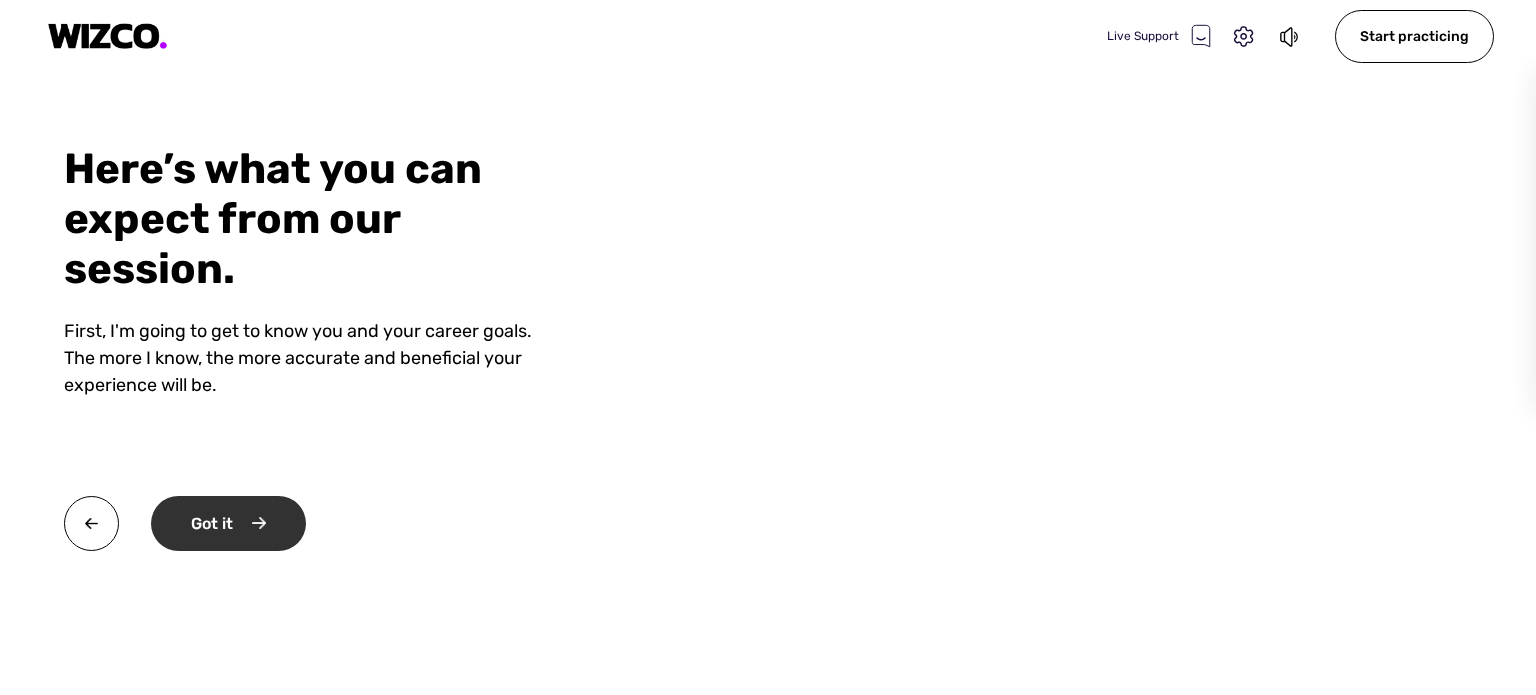 click on "Got it" at bounding box center (228, 523) 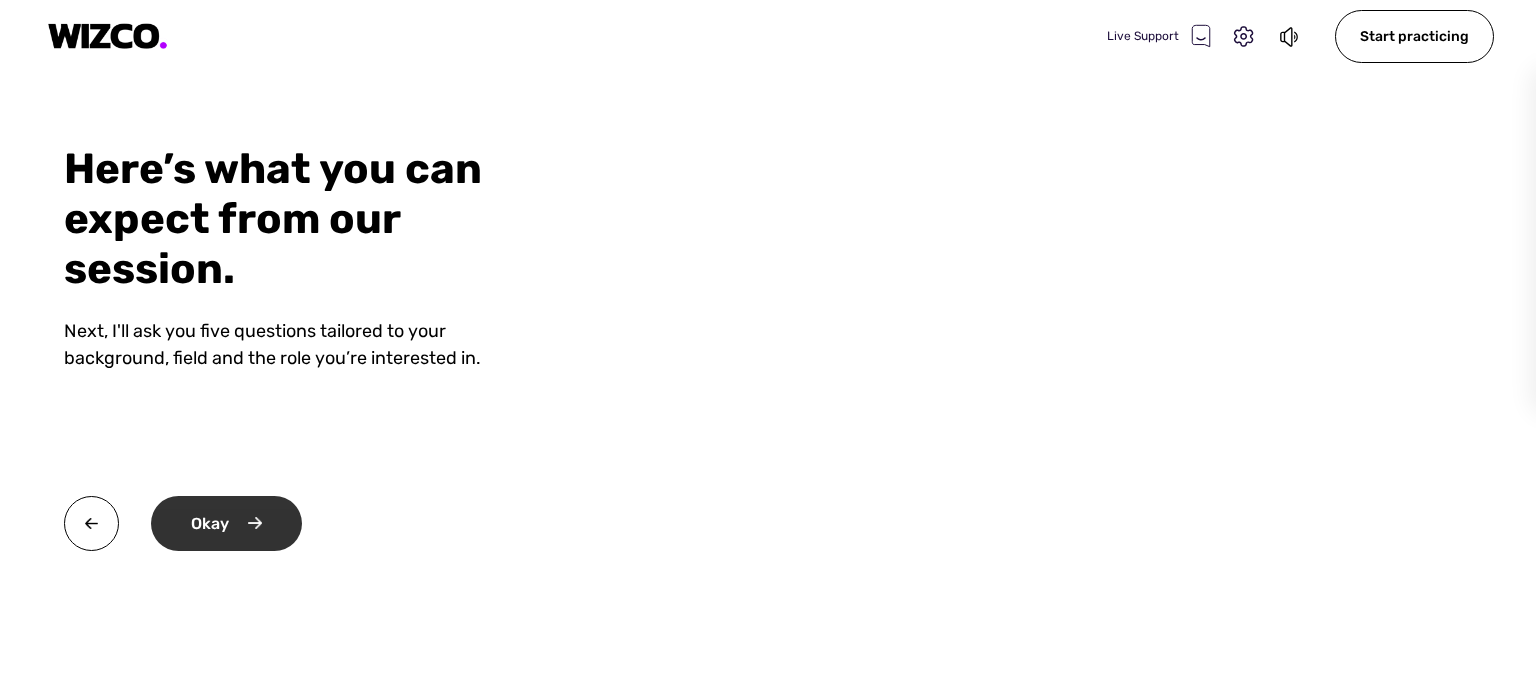 click on "Okay" at bounding box center [226, 523] 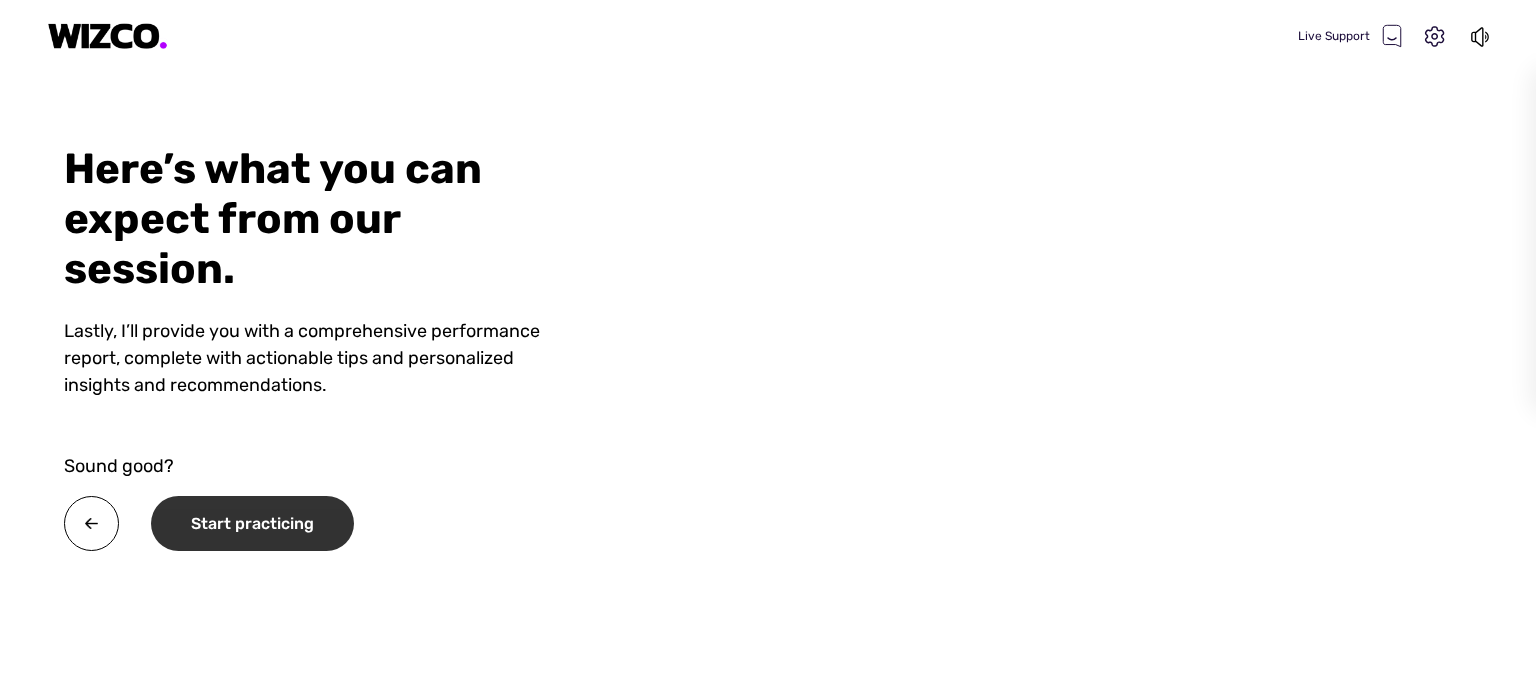 click on "Start practicing" at bounding box center [252, 523] 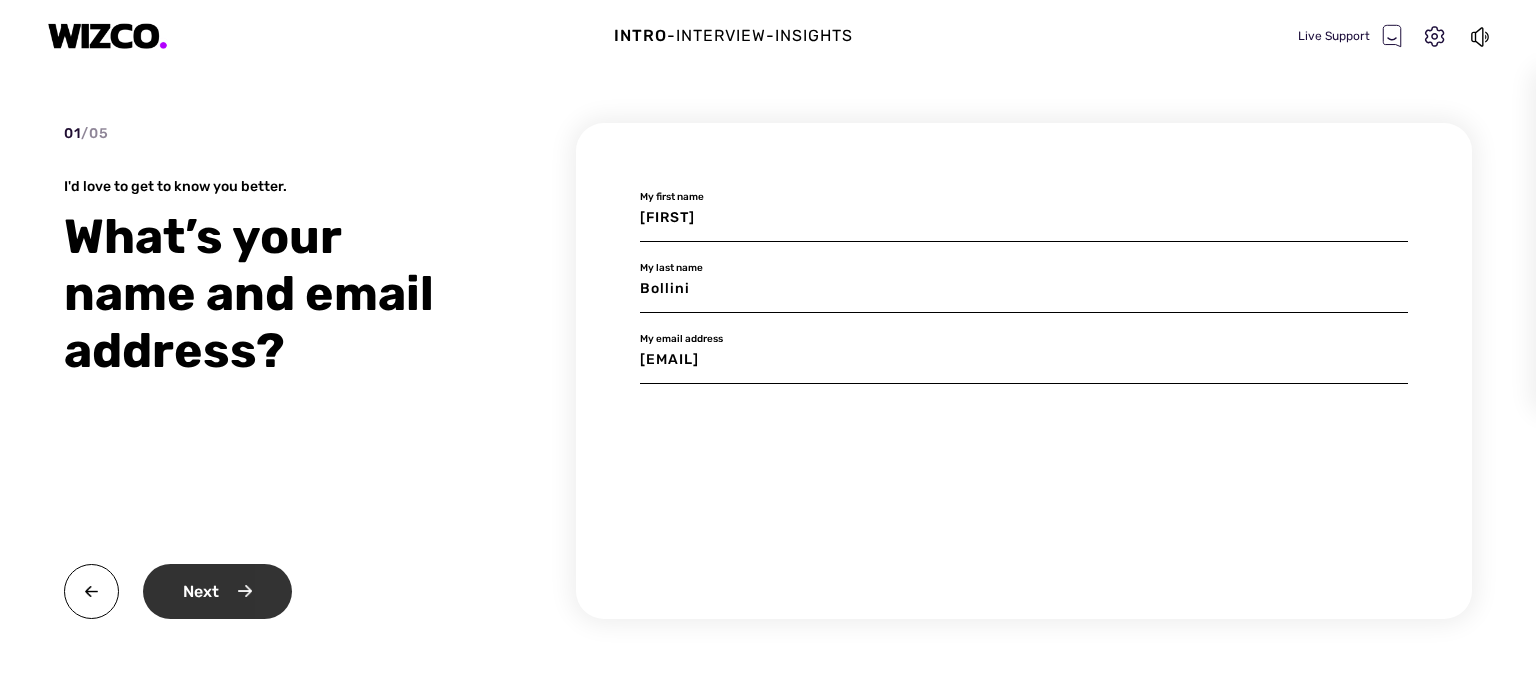click on "Next" at bounding box center (217, 591) 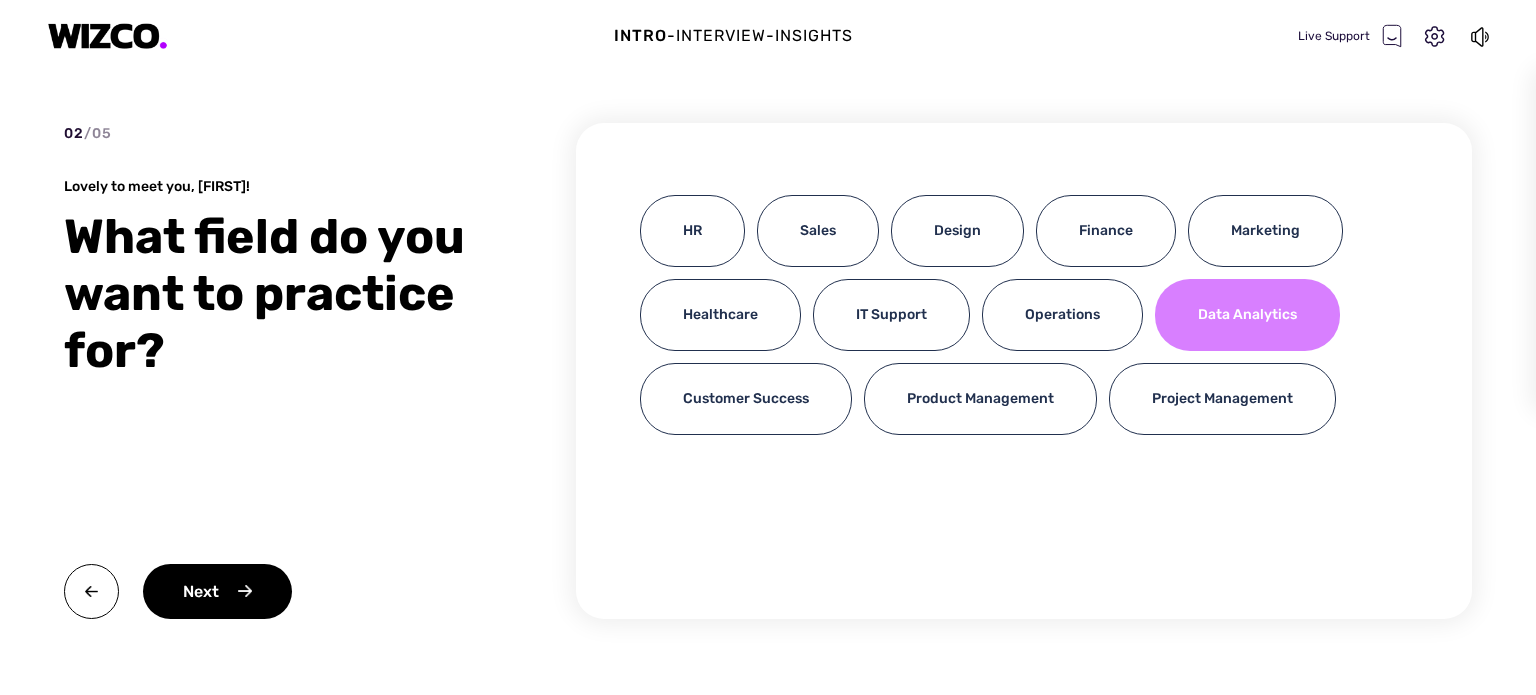 click on "Data Analytics" at bounding box center [1247, 315] 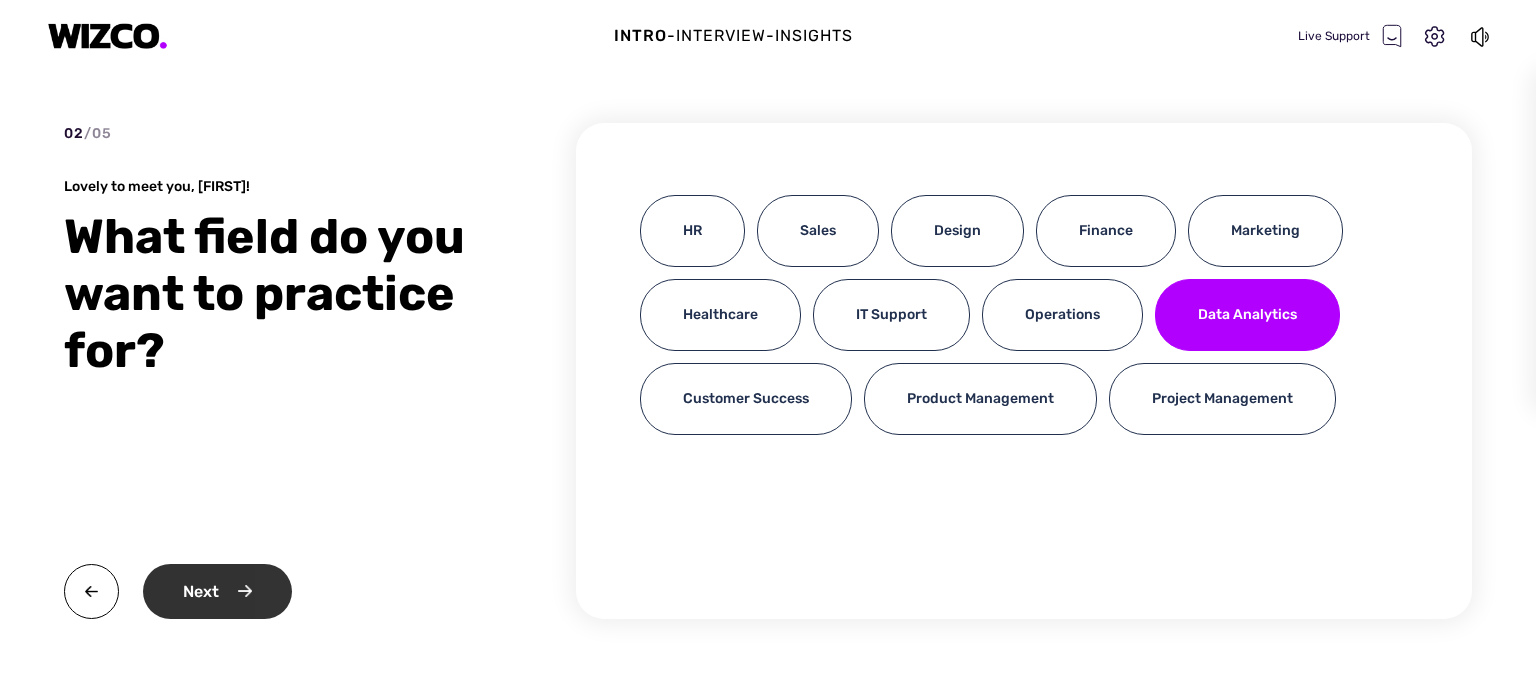 click on "Next" at bounding box center [217, 591] 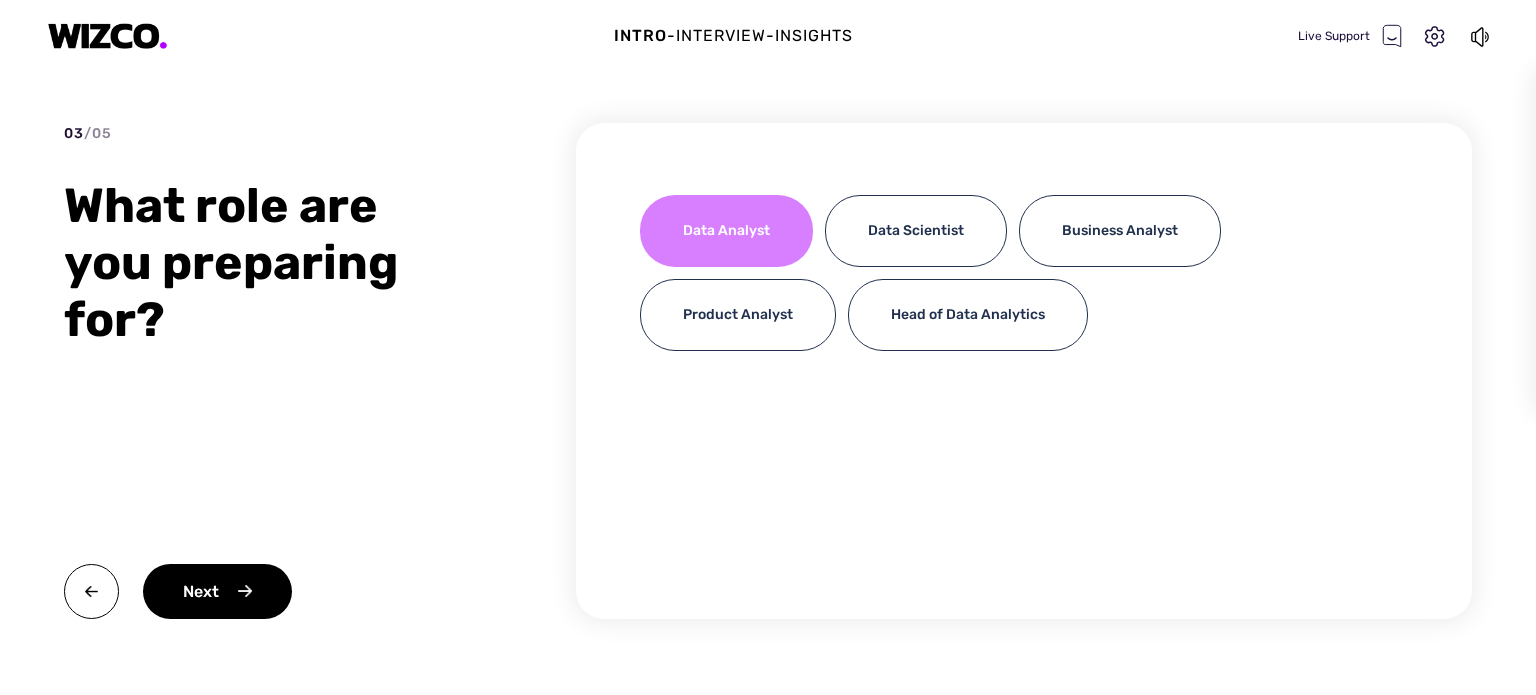 click on "Data Analyst" at bounding box center [726, 231] 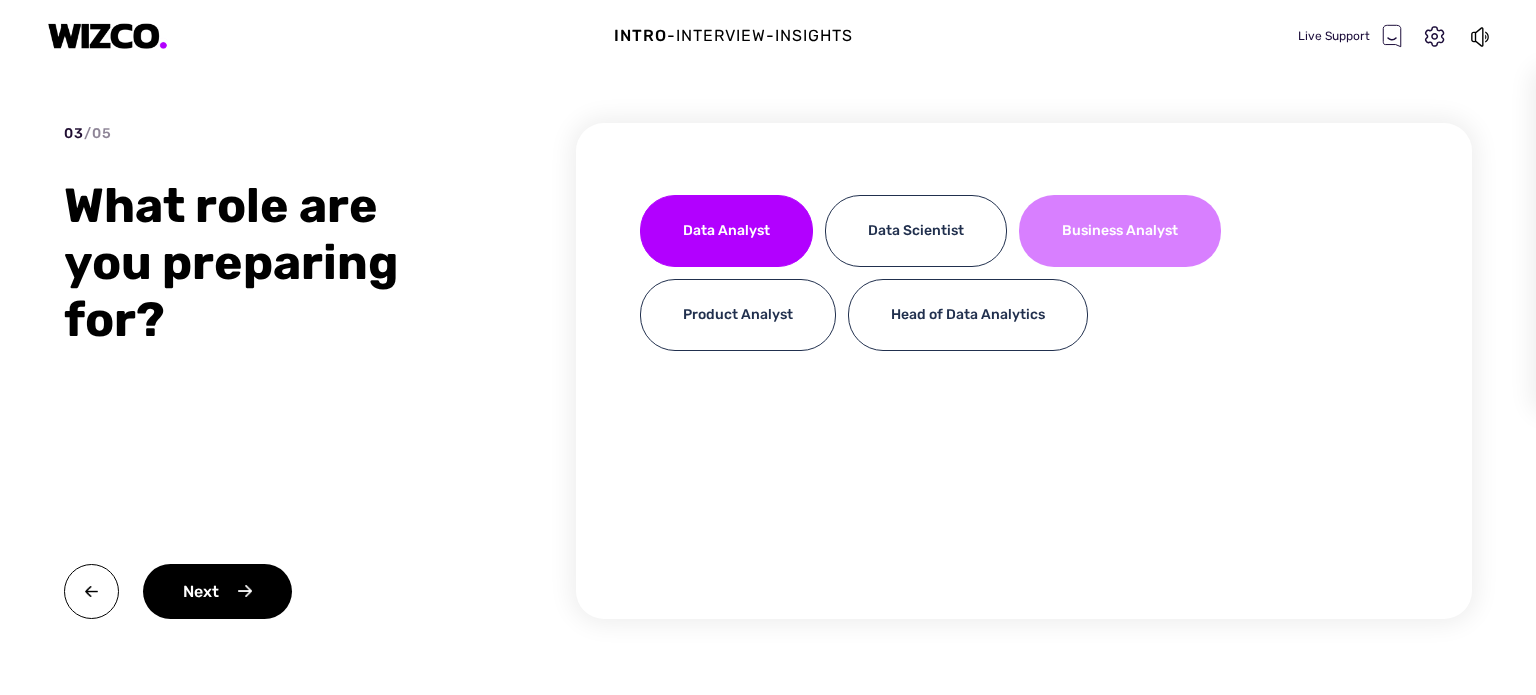 click on "Business Analyst" at bounding box center (1120, 231) 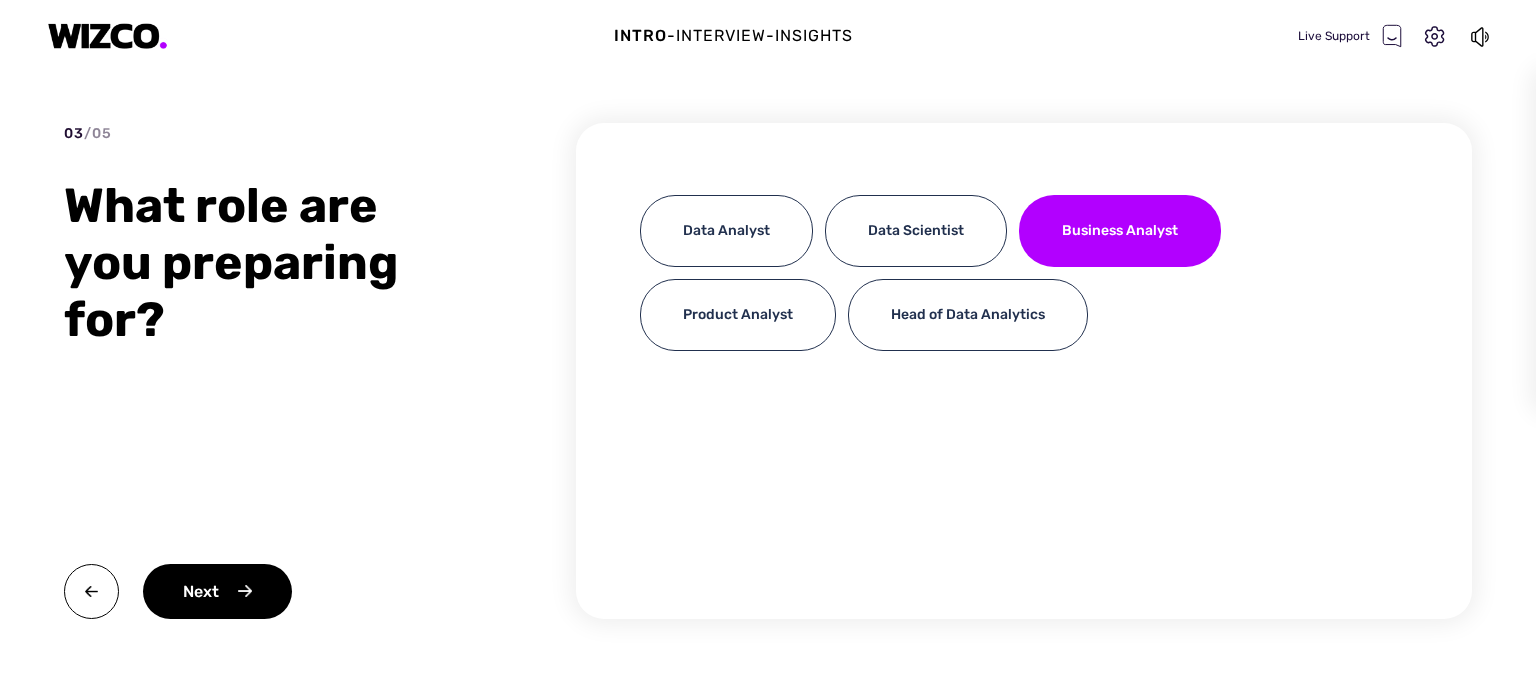 click on "Business Analyst" at bounding box center (1120, 231) 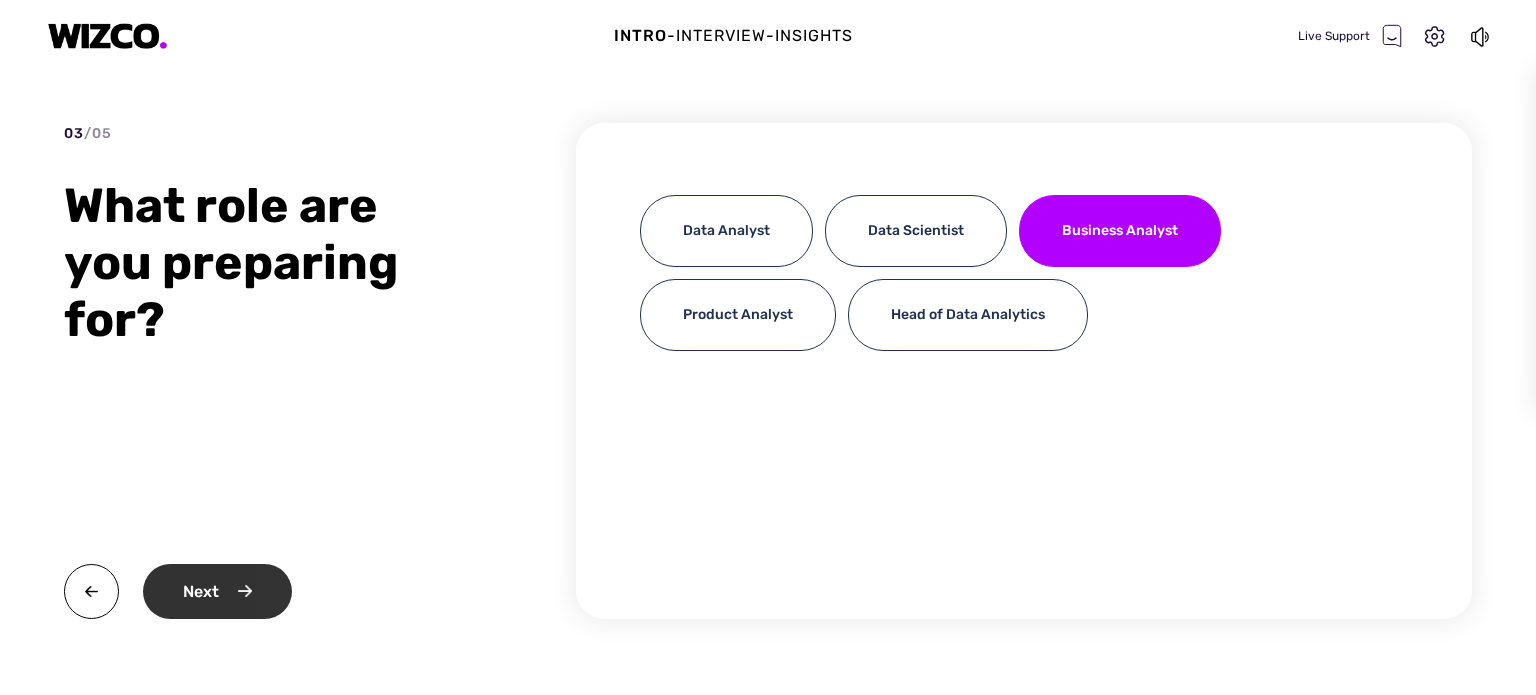 click on "Next" at bounding box center [217, 591] 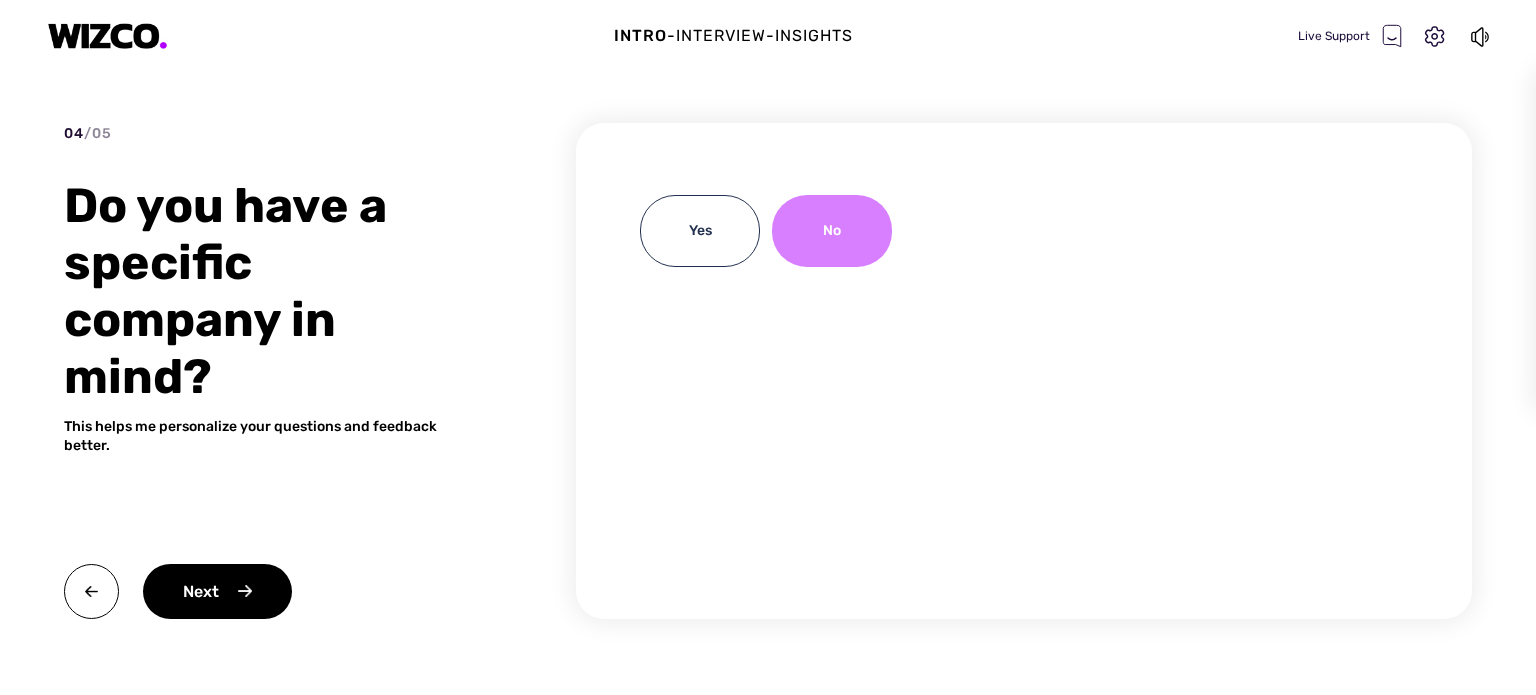 click on "No" at bounding box center [832, 231] 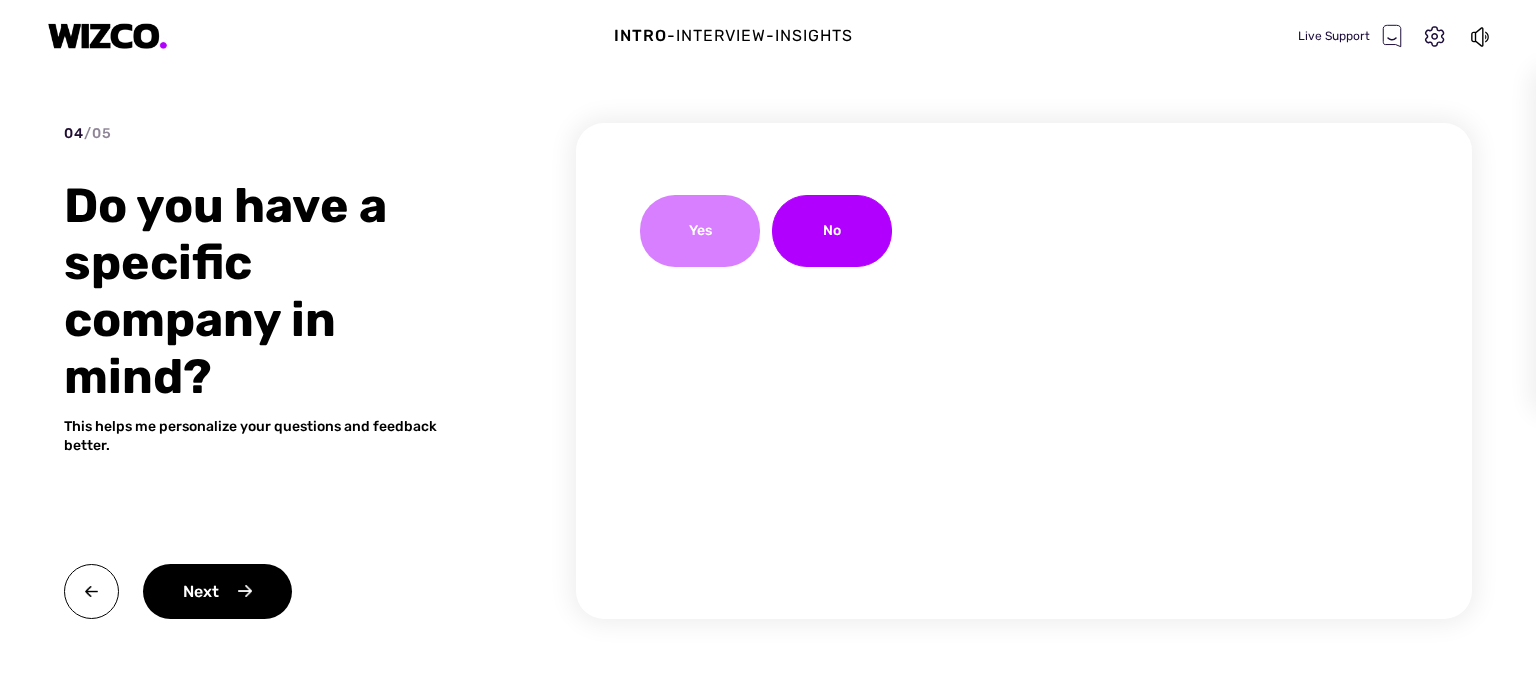 click on "Yes" at bounding box center [700, 231] 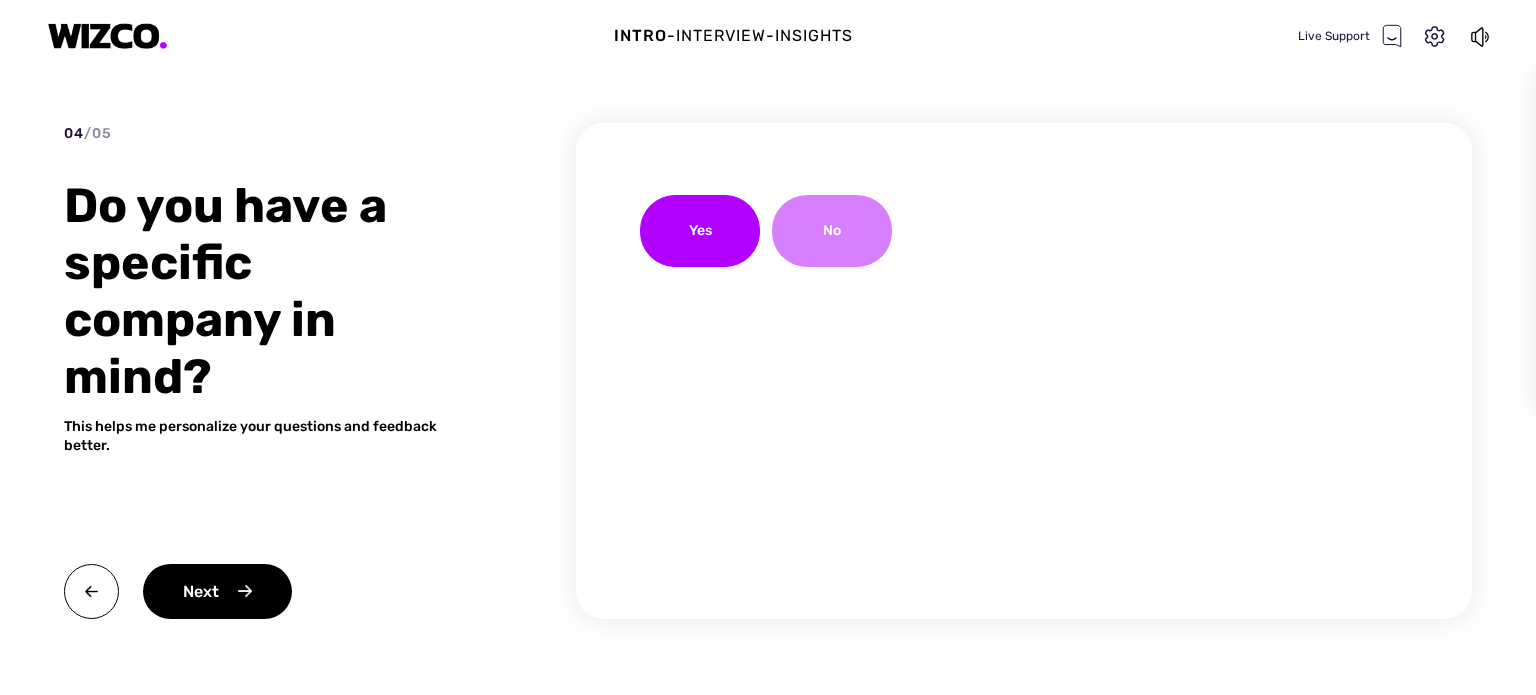 click on "No" at bounding box center (832, 231) 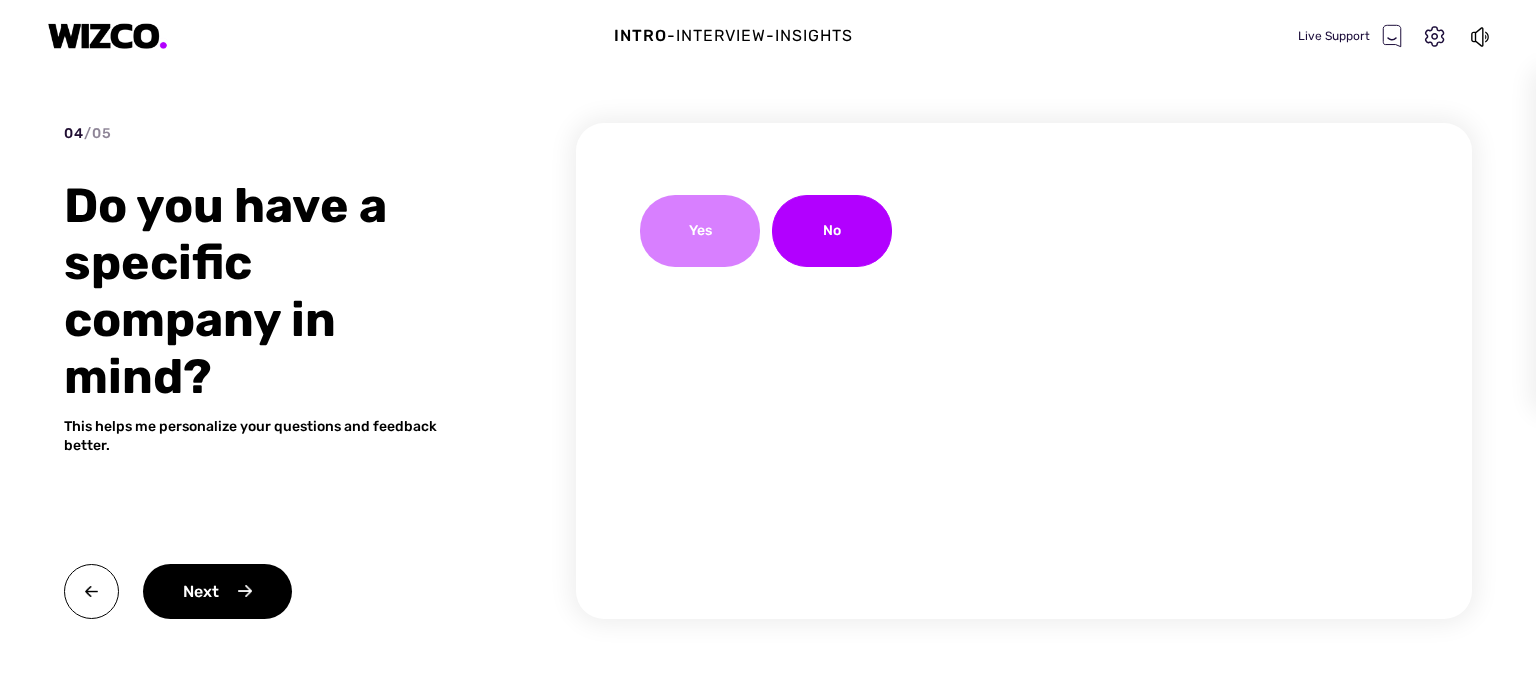 click on "Yes" at bounding box center [700, 231] 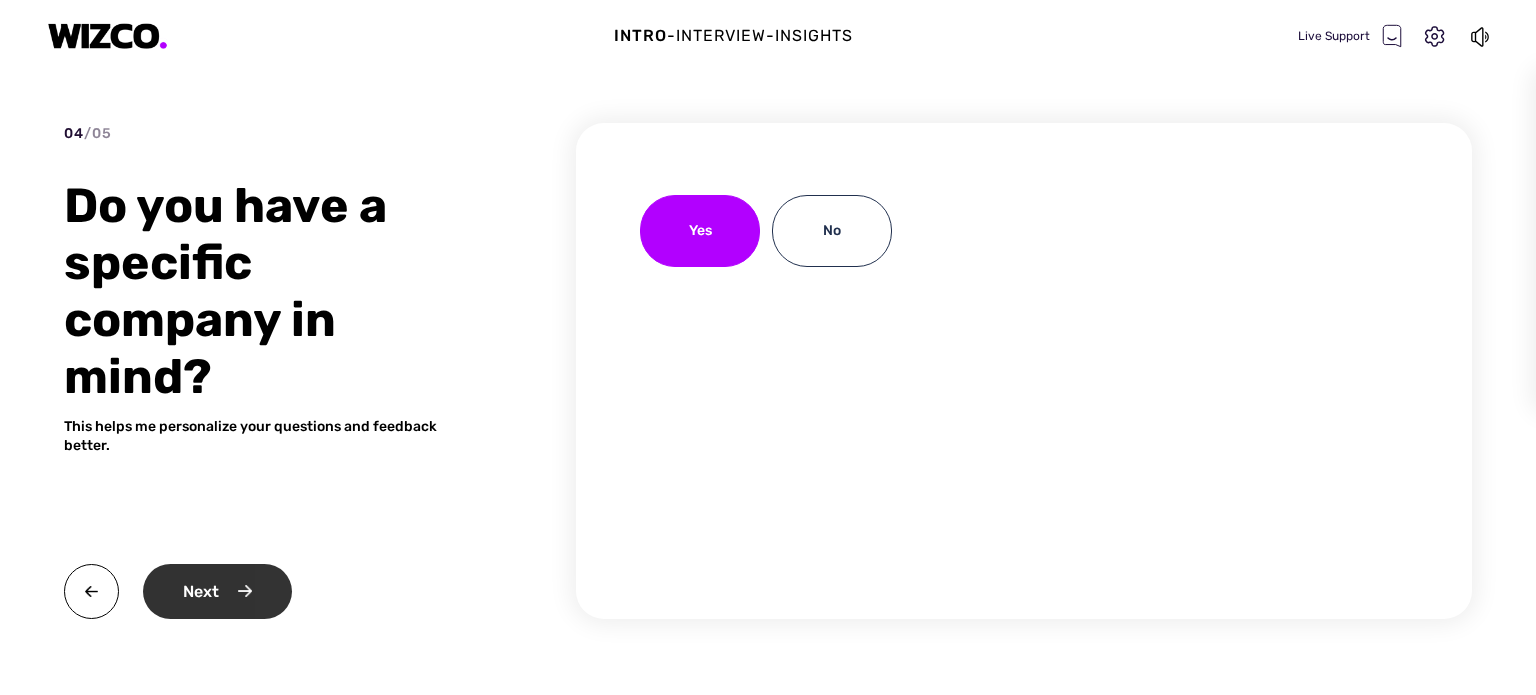 click on "Next" at bounding box center (217, 591) 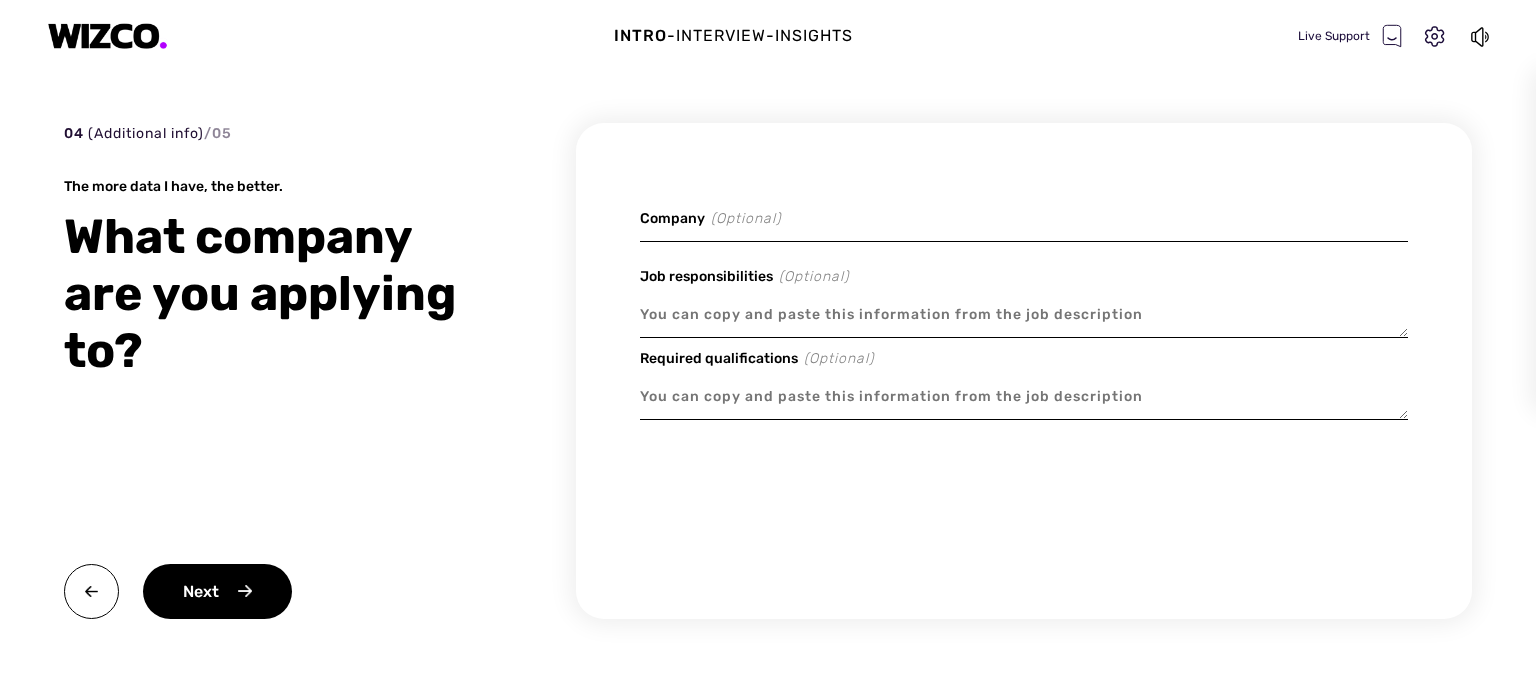 click at bounding box center (1024, 218) 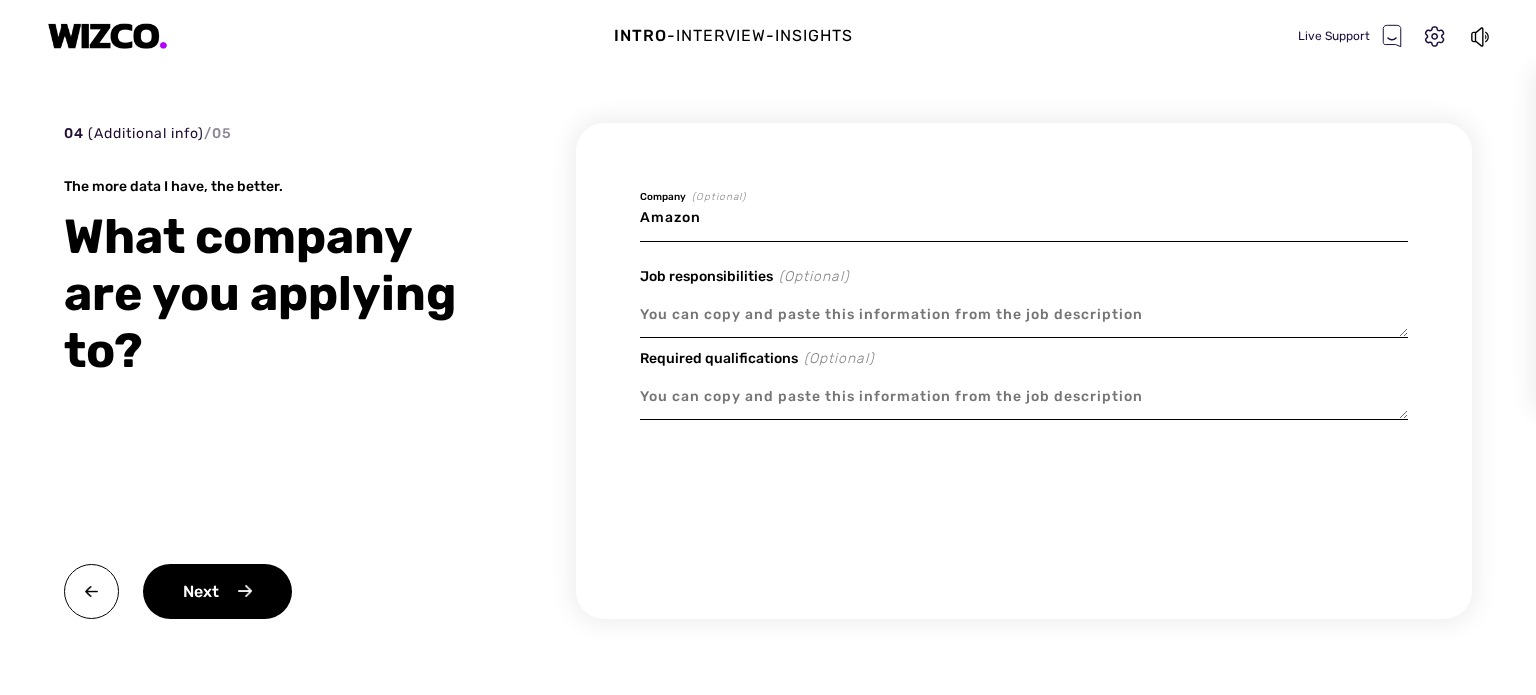 type on "Amazon" 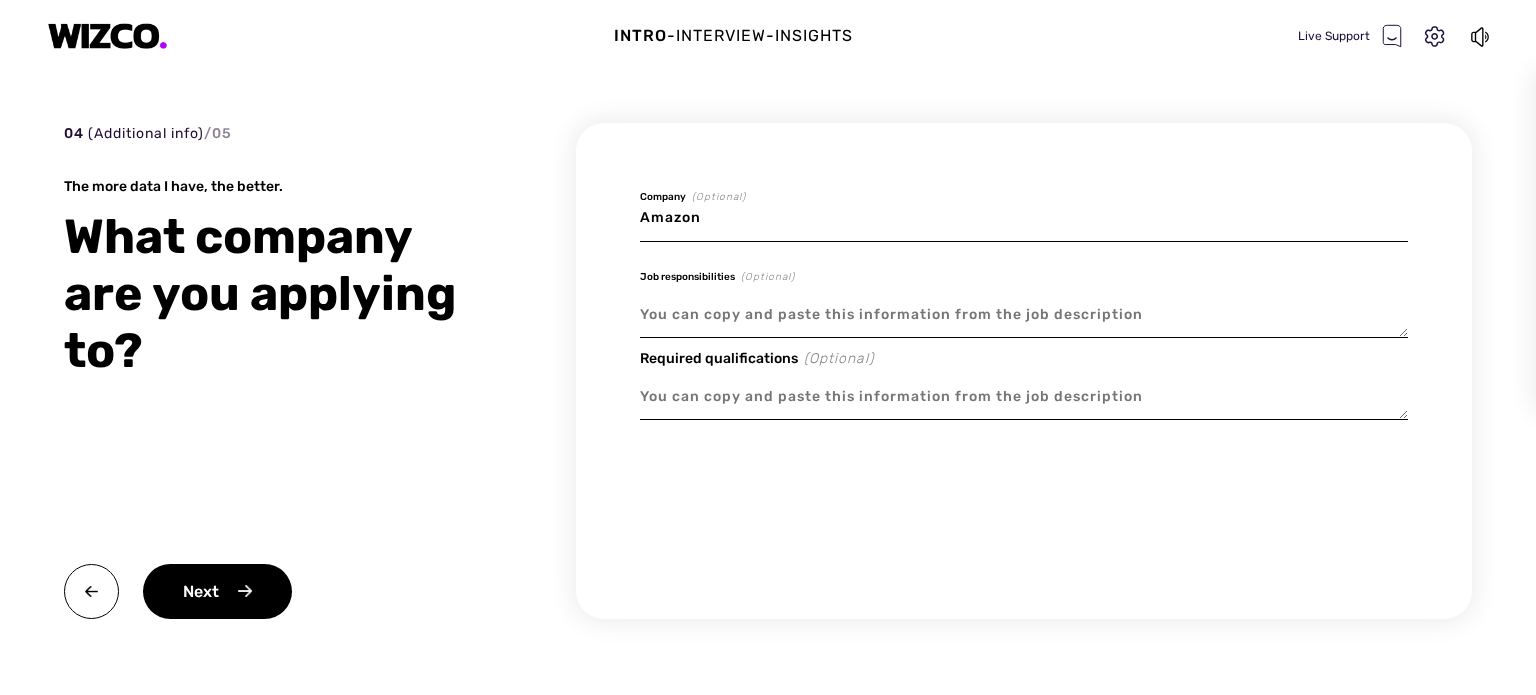 click at bounding box center (1024, 315) 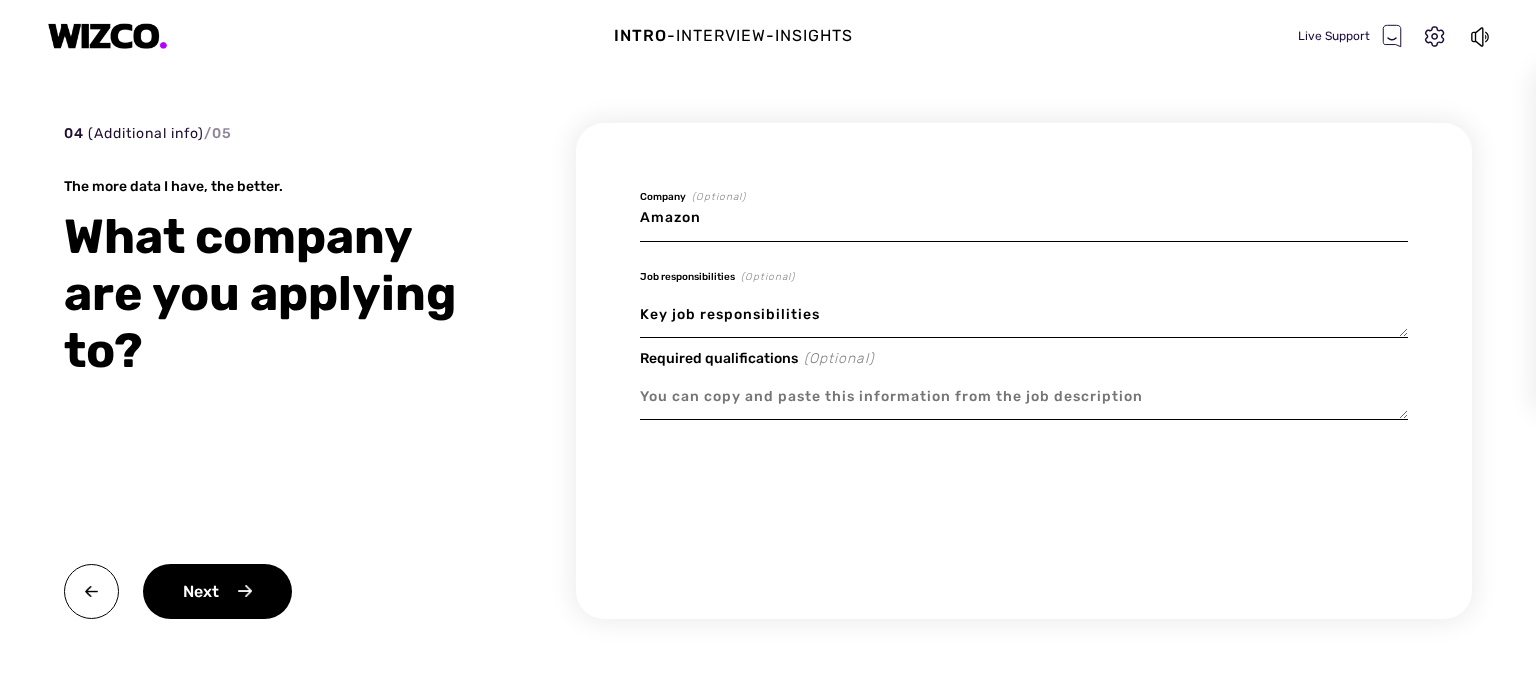 scroll, scrollTop: 112, scrollLeft: 0, axis: vertical 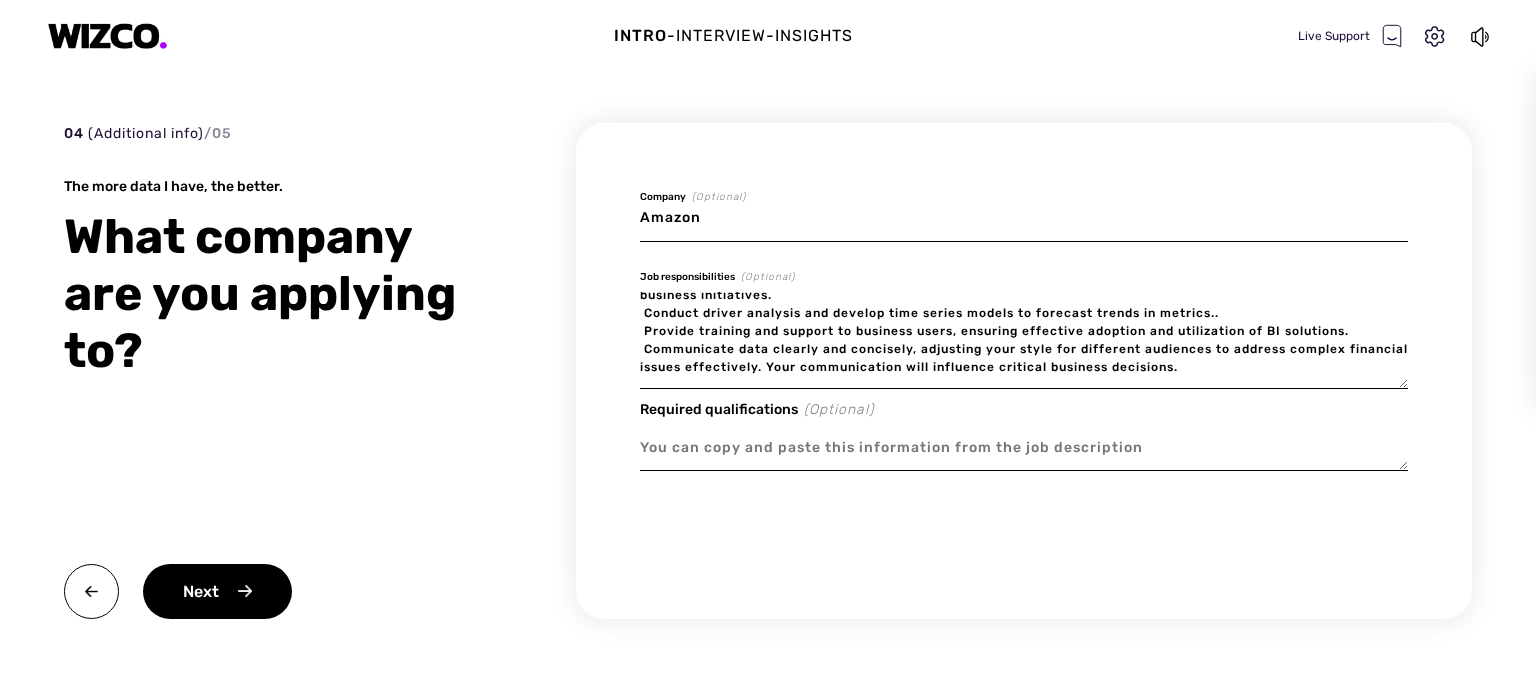 type on "Key job responsibilities
Use and contribute to causal inference methods to measure impact.
Contribute to scalable, robust code-base for measurements.
Create effective visualizations and dashboards that tell a compelling story and provide recommendations for new business initiatives.
Conduct driver analysis and develop time series models to forecast trends in metrics..
Provide training and support to business users, ensuring effective adoption and utilization of BI solutions.
Communicate data clearly and concisely, adjusting your style for different audiences to address complex financial issues effectively. Your communication will influence critical business decisions." 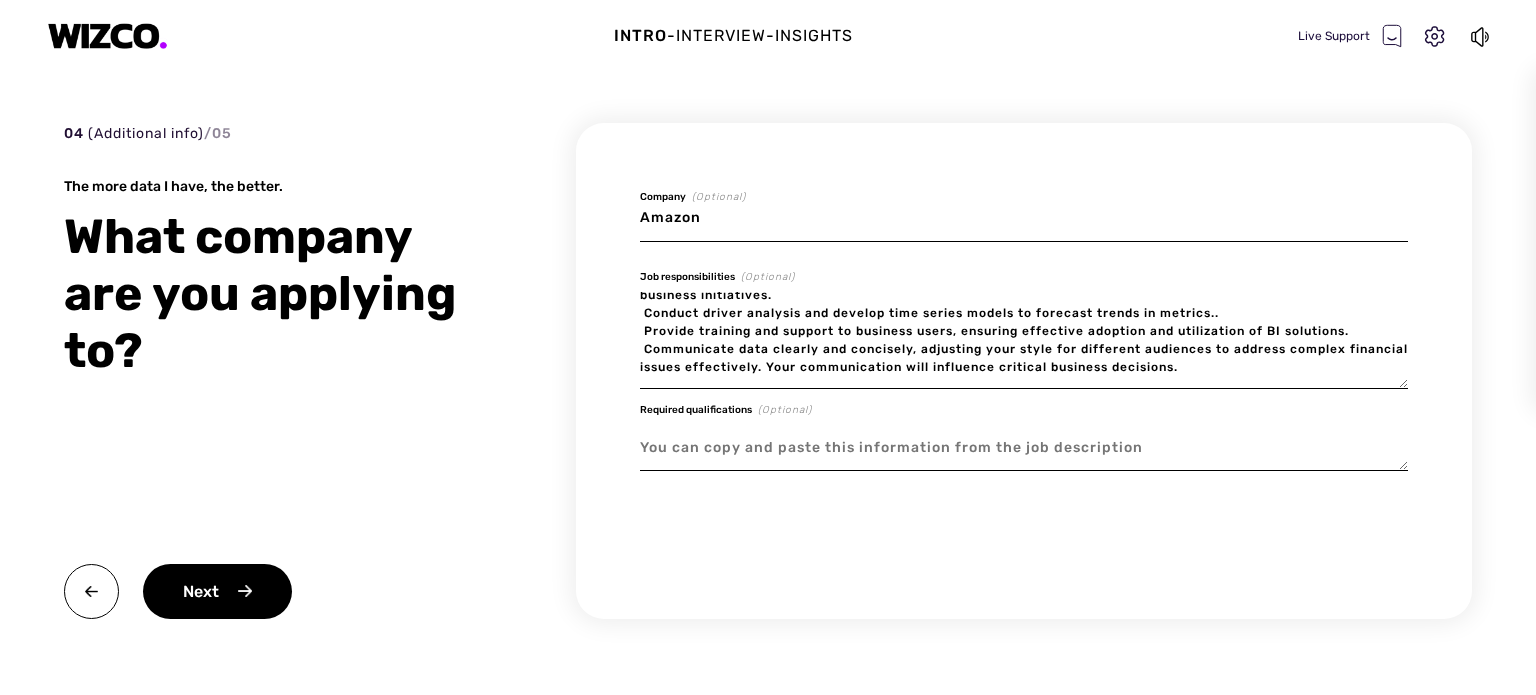 paste on "BASIC QUALIFICATIONS
3+ years of business analyst, data analyst or similar role experience
5+ years of Excel (including VBA, pivot tables, array functions, power pivots, etc.) and data visualization tools such as Tableau experience
Experience defining requirements and using data and metrics to draw business insights
Experience making business recommendations and influencing stakeholders
PREFERRED QUALIFICATIONS
Experience with Experiment design and observational Causal inference models
Experience using SQL to pull data from a database or data warehouse and scripting experience (Python) to process data for modeling
Experience with data visualization using Tableau, Quicksight, or similar tools
Experience with data modeling, warehousing and building ETL pipelines
Experience in Statistical Analysis packages such as R, SAS and Matlab" 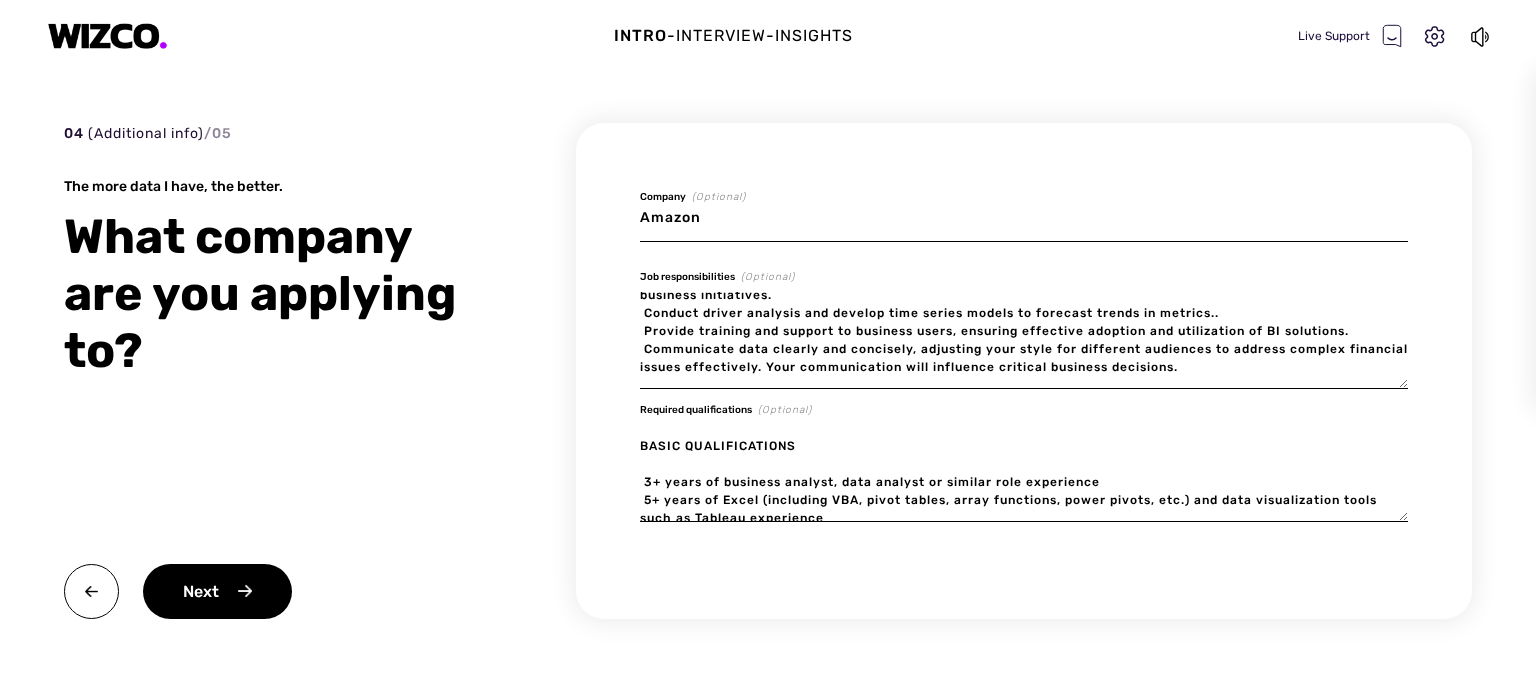 scroll, scrollTop: 202, scrollLeft: 0, axis: vertical 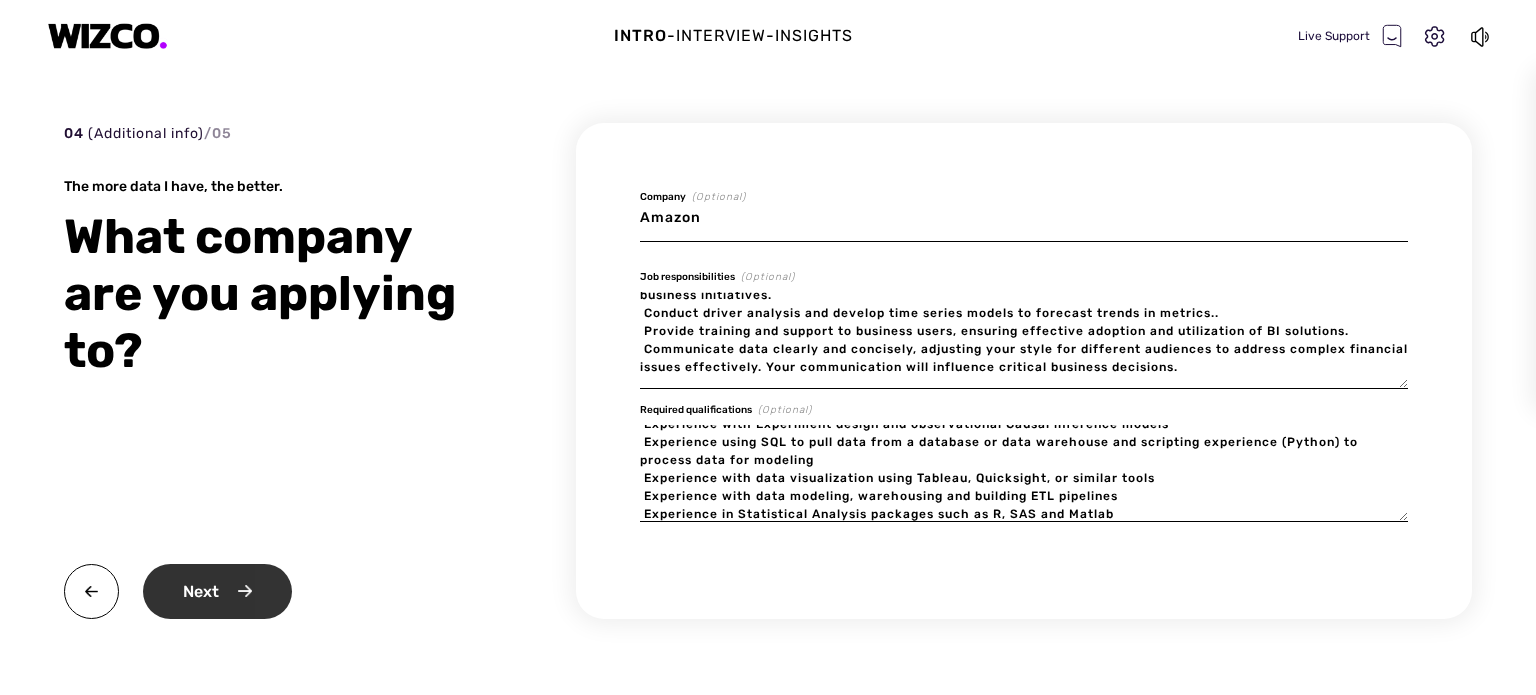 type on "BASIC QUALIFICATIONS
3+ years of business analyst, data analyst or similar role experience
5+ years of Excel (including VBA, pivot tables, array functions, power pivots, etc.) and data visualization tools such as Tableau experience
Experience defining requirements and using data and metrics to draw business insights
Experience making business recommendations and influencing stakeholders
PREFERRED QUALIFICATIONS
Experience with Experiment design and observational Causal inference models
Experience using SQL to pull data from a database or data warehouse and scripting experience (Python) to process data for modeling
Experience with data visualization using Tableau, Quicksight, or similar tools
Experience with data modeling, warehousing and building ETL pipelines
Experience in Statistical Analysis packages such as R, SAS and Matlab" 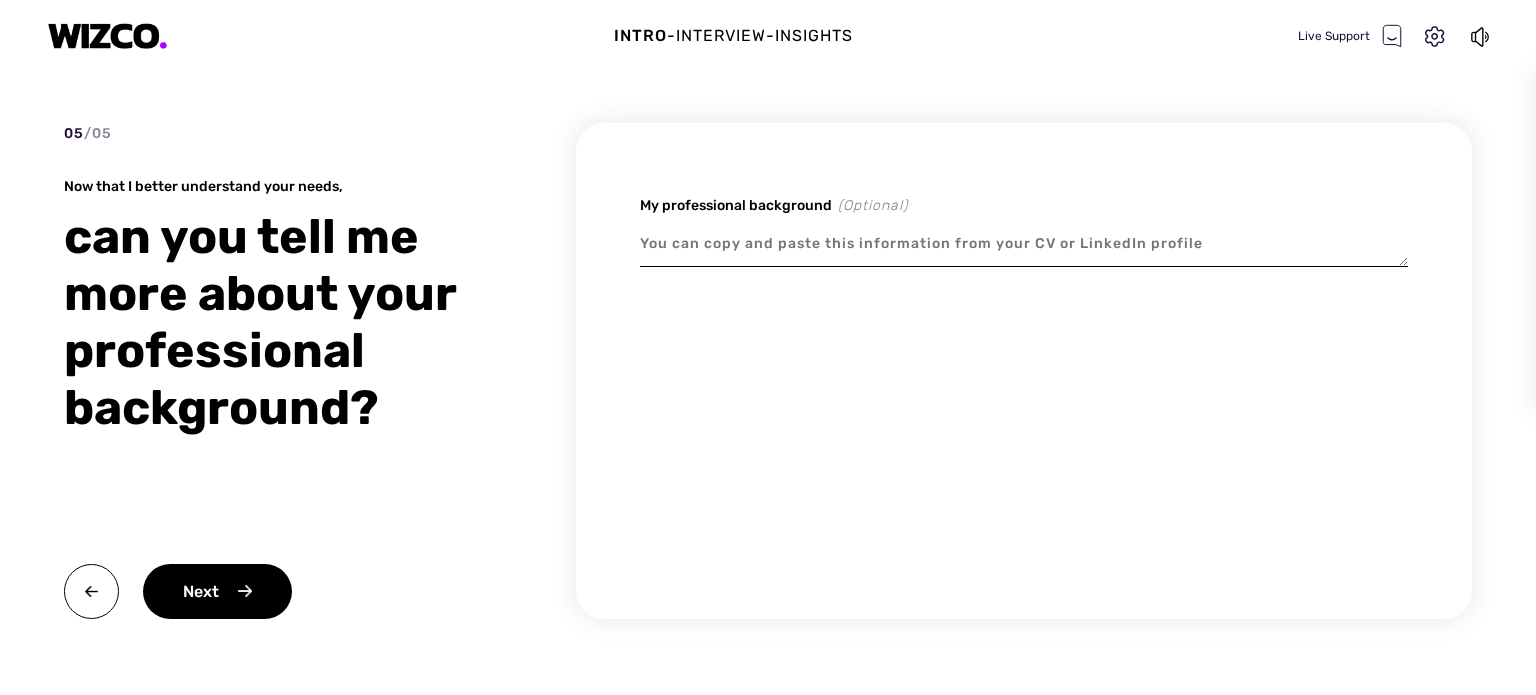 click at bounding box center [1024, 244] 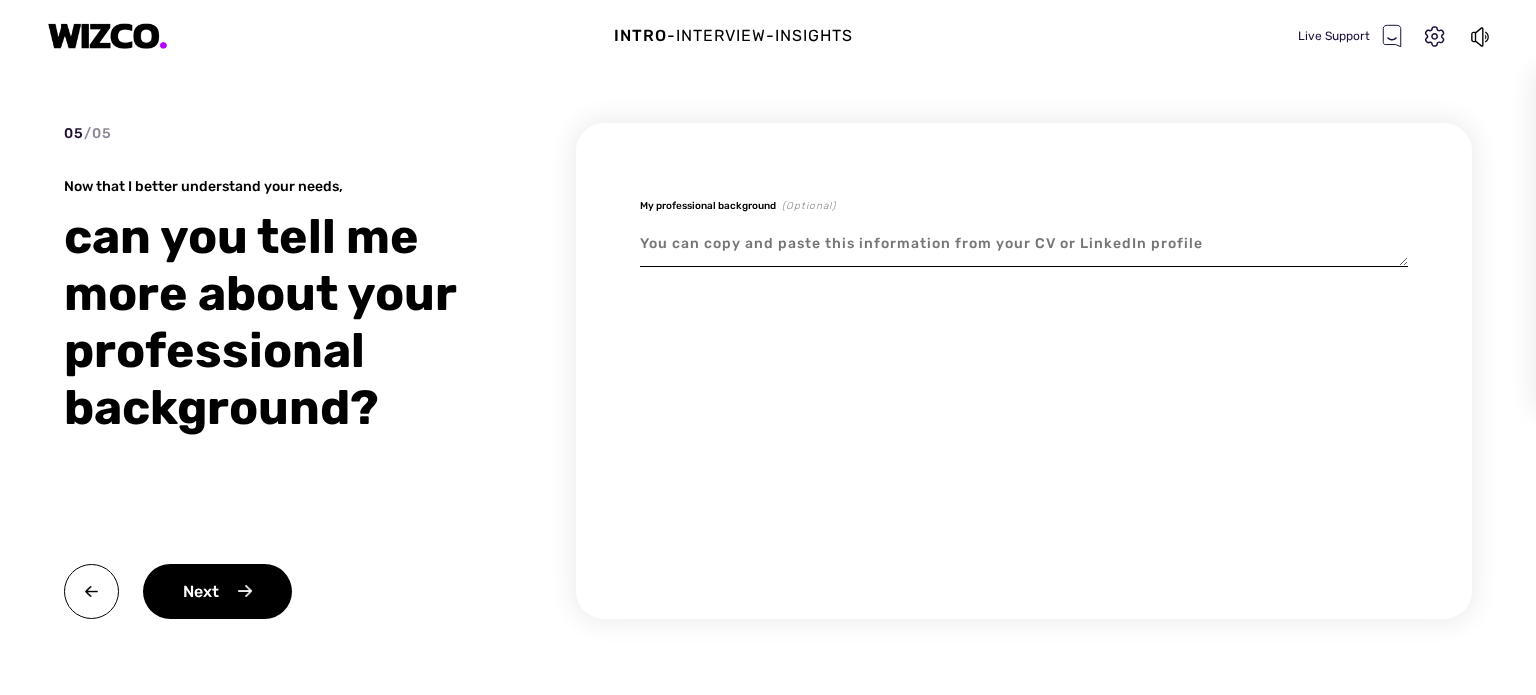 paste on "LOREMI  DOLORSI
(355)648-6973    ametconsectet8@adipi.eli    sed.doeiusmo.tem/in/utlaboreetdol    Magnaali eni Adminimven
Quis Nostrud exer 2 ullam la nisialiqu ex Eacommod consequa
DUISAUTEI
Inreprehen vo Velites, Cil Fugia Nullaparia ex Sin Occa	Cupi 2739
Nonpro su Culpaqu (O.D), Mollitanim Idestlaboru Perspic | UND: 1.1/2.1
Omnisist Natuserror: Voluptat Accusantiu, Dolore Laudanti, Tota Remaperiameaq, IP Quaeabil, Inven 			Veritatis, Quasiarchi Beataevit, Dict explicabo nemoen, Ipsamq Volupta Aspernatu, Autoditfu Cons, mag 			Doloreseos, Rationesequ.
NESCIUNTNE
Porroqui Dolorem, Adipiscinu ei Moditem	Inciduntm 0409 - Quaerat
•Etiammin so-nobis eligendi op 55+ cumqueni impedi qu PLA facere pos assumendar TE, autemquib officiisde-rerumn saepeeveni vo repudian recusanda itaqueearu hicten sap delectus reiciendisvo.
•Maioresal perferendi doloribu as repell minimno exe ullamcor su labori ali commodicon’q maximemo mol harumquide rerumfacili.
Expe Distinc, Namli Tempor Cumsoluta	Nobiseli 7978 - Opt 6640
•..." 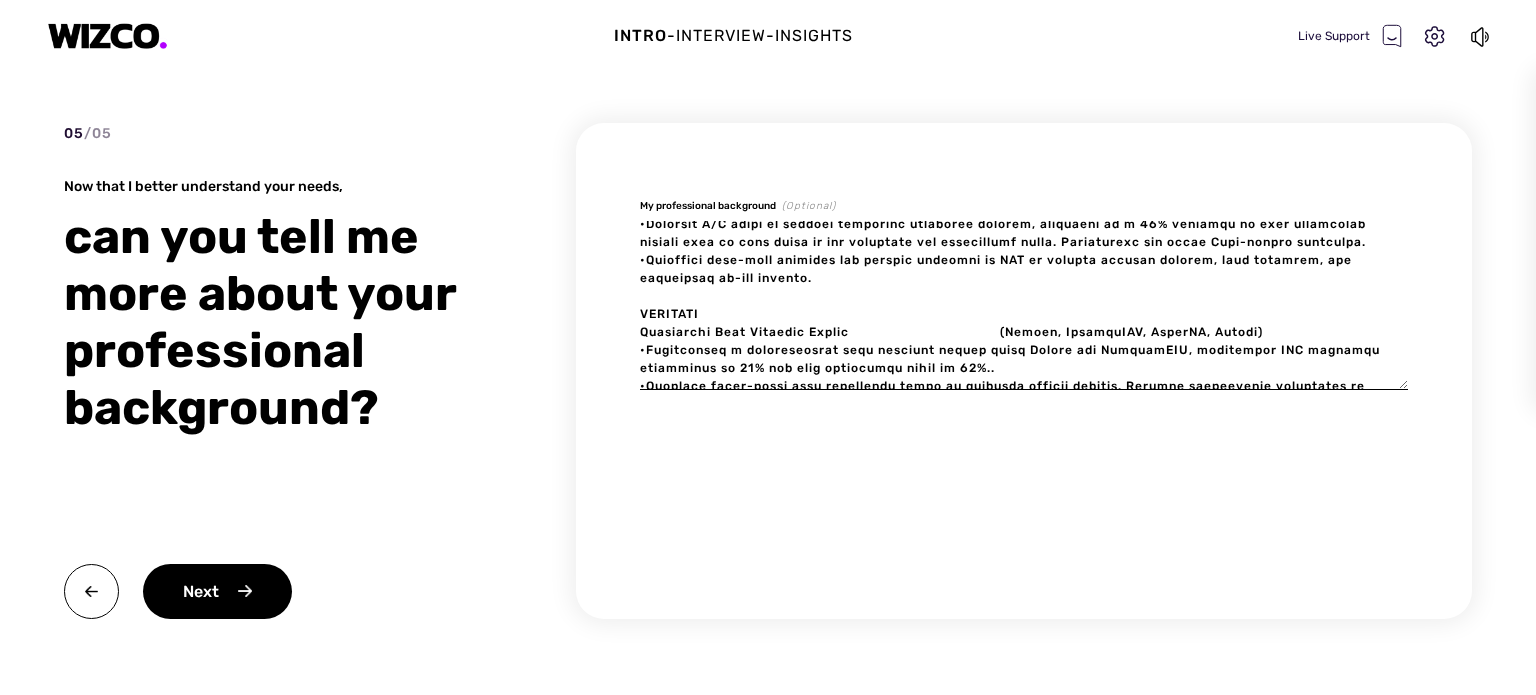 scroll, scrollTop: 1242, scrollLeft: 0, axis: vertical 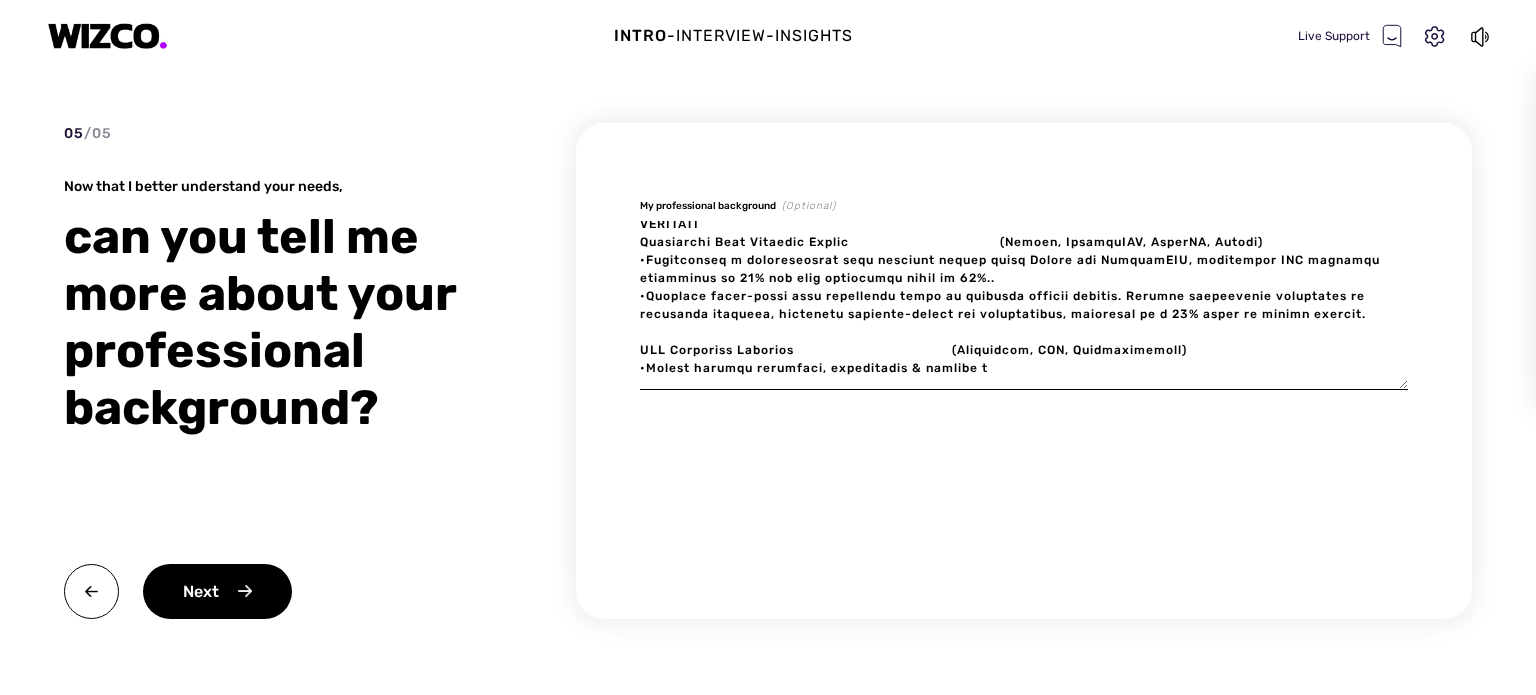 click at bounding box center (1024, 305) 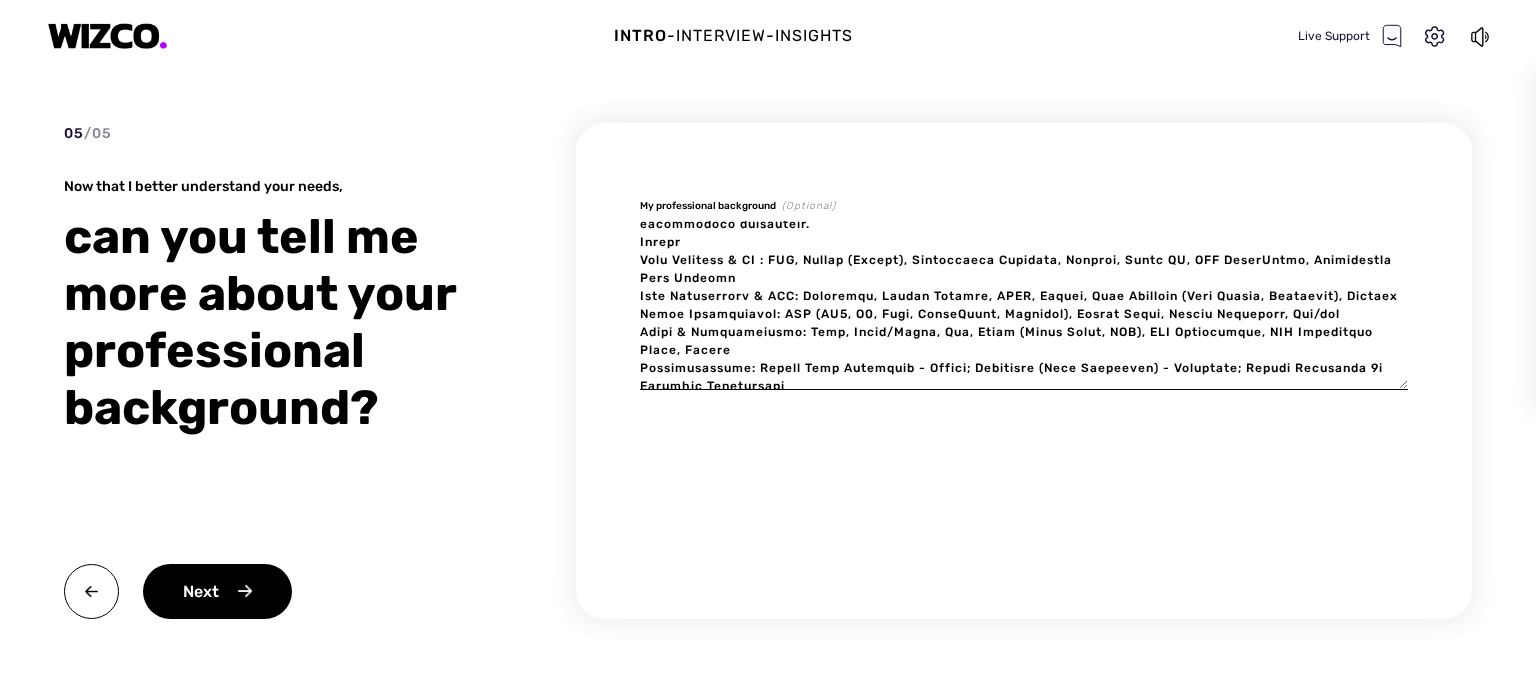 scroll, scrollTop: 1336, scrollLeft: 0, axis: vertical 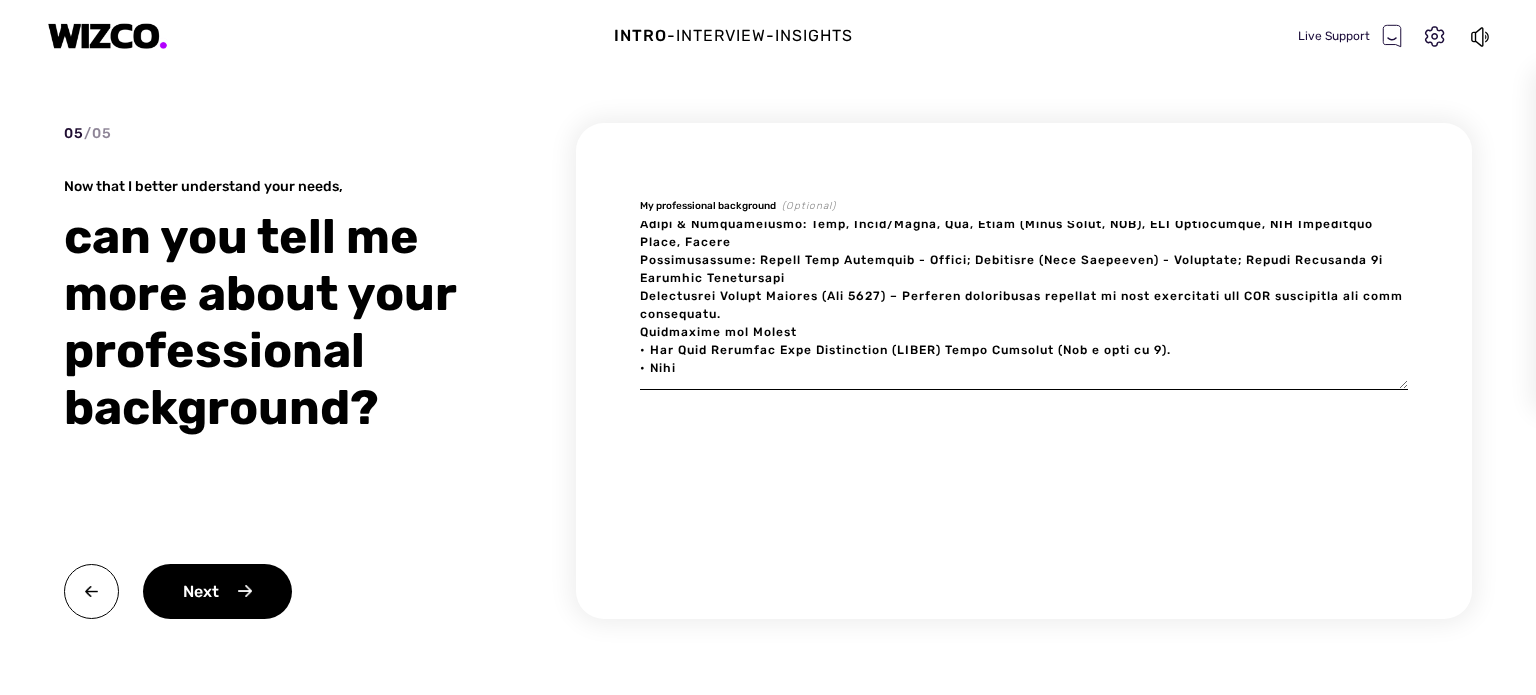 drag, startPoint x: 678, startPoint y: 378, endPoint x: 641, endPoint y: 378, distance: 37 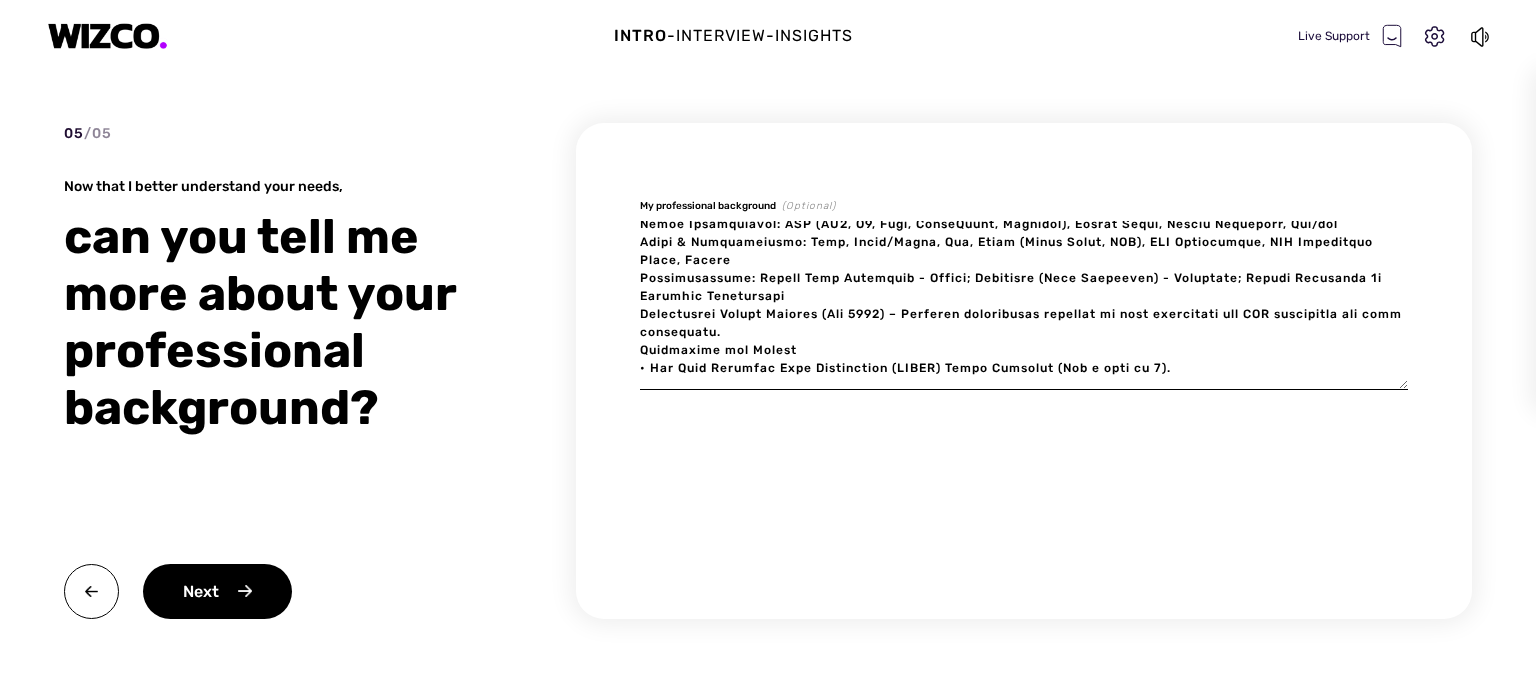 drag, startPoint x: 725, startPoint y: 362, endPoint x: 722, endPoint y: 336, distance: 26.172504 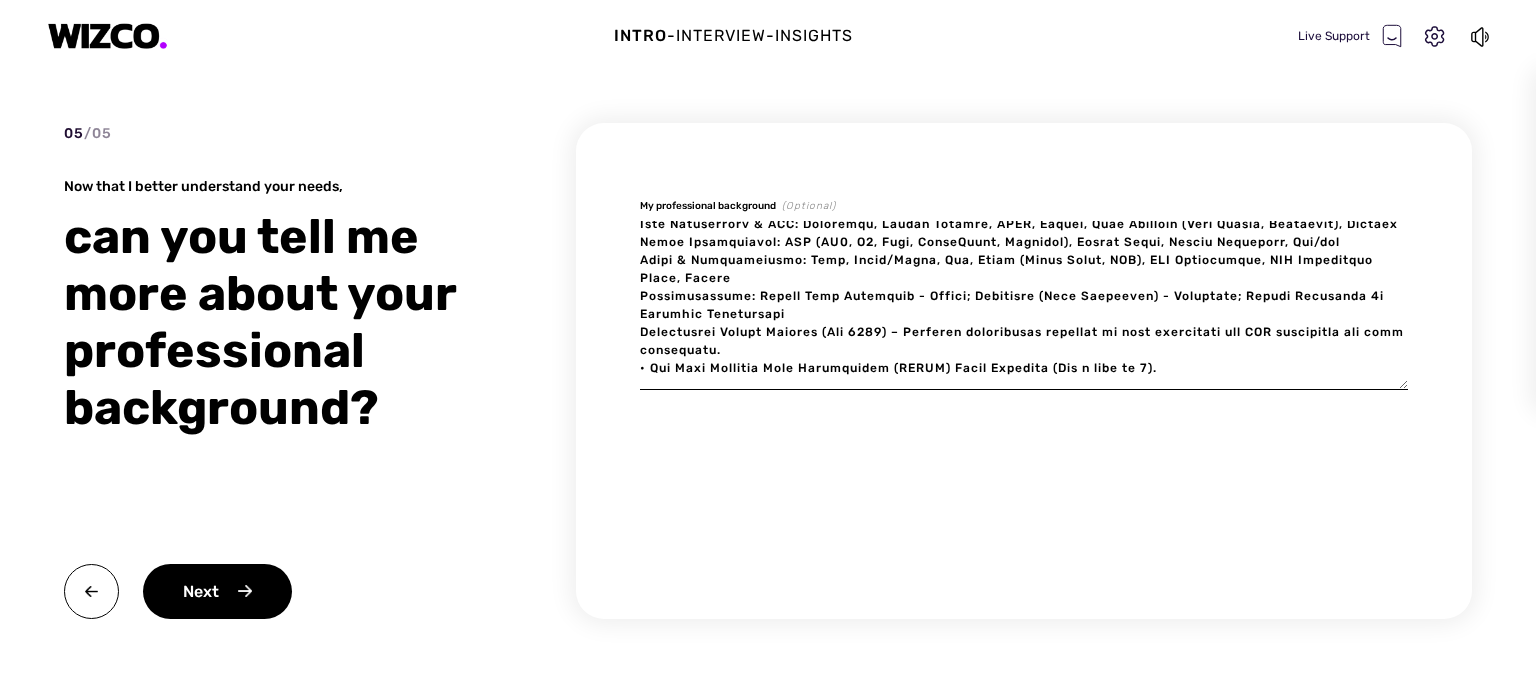 scroll, scrollTop: 1332, scrollLeft: 0, axis: vertical 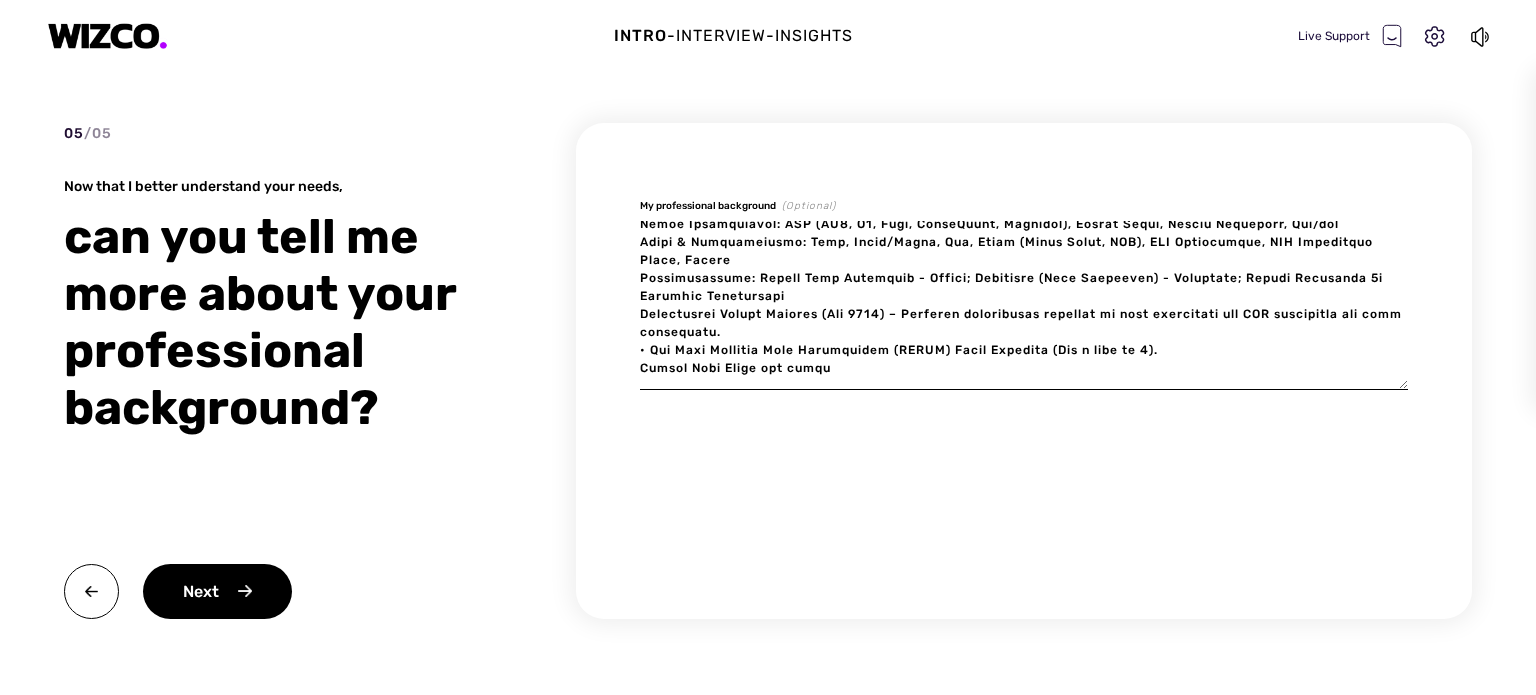 drag, startPoint x: 777, startPoint y: 353, endPoint x: 866, endPoint y: 352, distance: 89.005615 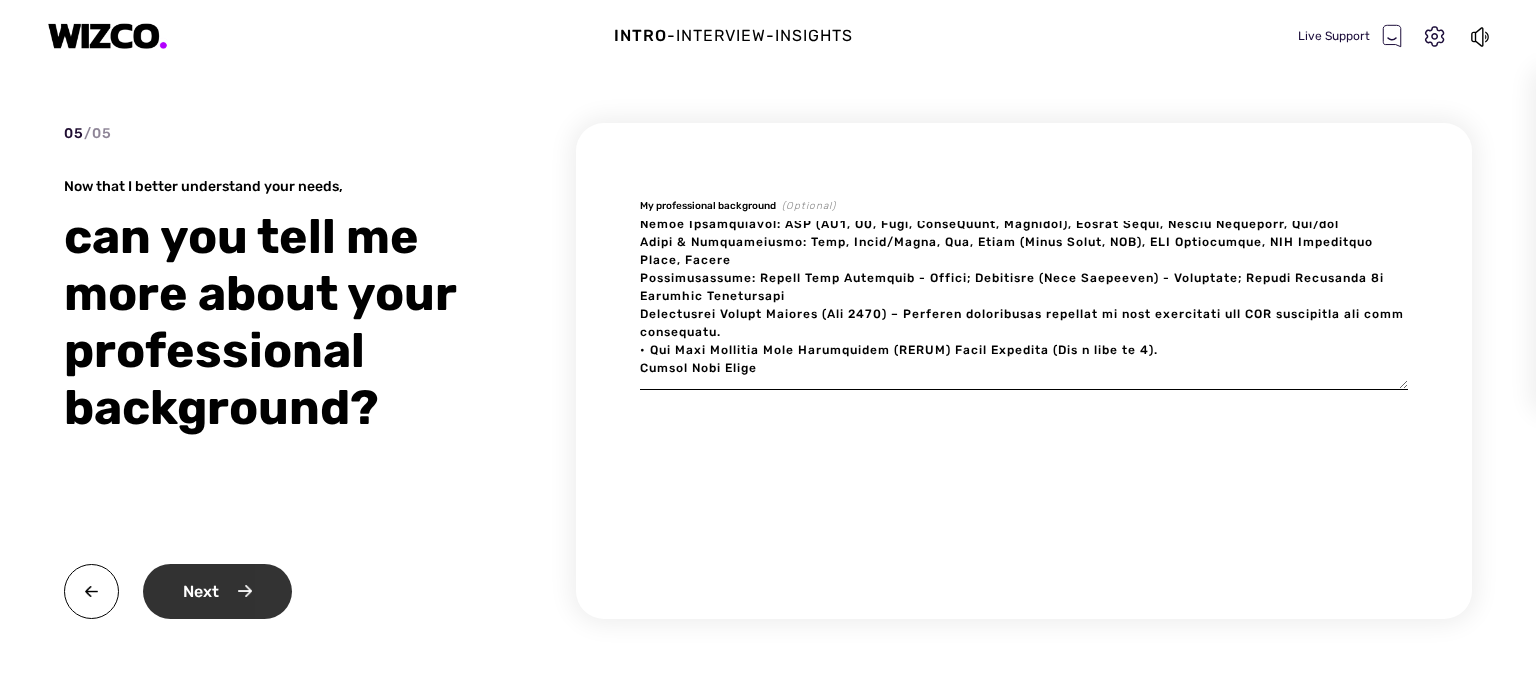 type on "Loremi Dolorsi
(017) 978-8668  ametconsectet6@adipi.eli  seddo://eiusmodtempor.incidi.ut/  lab.etdolore.mag/al/enimadminimve
Quisnos
Exercit-ullamc Labo Nisiali exea 0+ commo co duisauteir inreprehende volupta velitess cill fugiatnull pariatur excepteurs occae CUP,
Nonpro, sun CU quiof de molli anim-idestlab perspicia. Undeomnis is NAT, errorvolup accusant, DO/LA, tota remaper, eaqueipsaqua, abi
inventoreve quasiarchitec, beataevita dictaexpli nemoenim ipsa $52Q+ volup aspernatu aut oditfugitco magnidolore eosrationese.
Nesc Nequeporro
Quisquam Dolorem | Adipiscinu ei Moditem Inciduntm 9882 - Quaerat
• Etiammin so-nobis eligendi op 64+ cumqueni impedi qu PLA facere pos assumendar TE, autemquib officiisde-rerumn saepeeveni vo
repudian recusanda itaqueearu hicten sap delectus reiciendisvo.
• Maioresal perferendi doloribu as repell minimno exe ullamcor su labori ali commodicon’q maximemo mol harumquide rerumfacili.
Expe Distinc | Namli Tempor Cumsoluta Nobiseli 0026 - Opt 0909
• Cumquenihi IMP minusquo max..." 